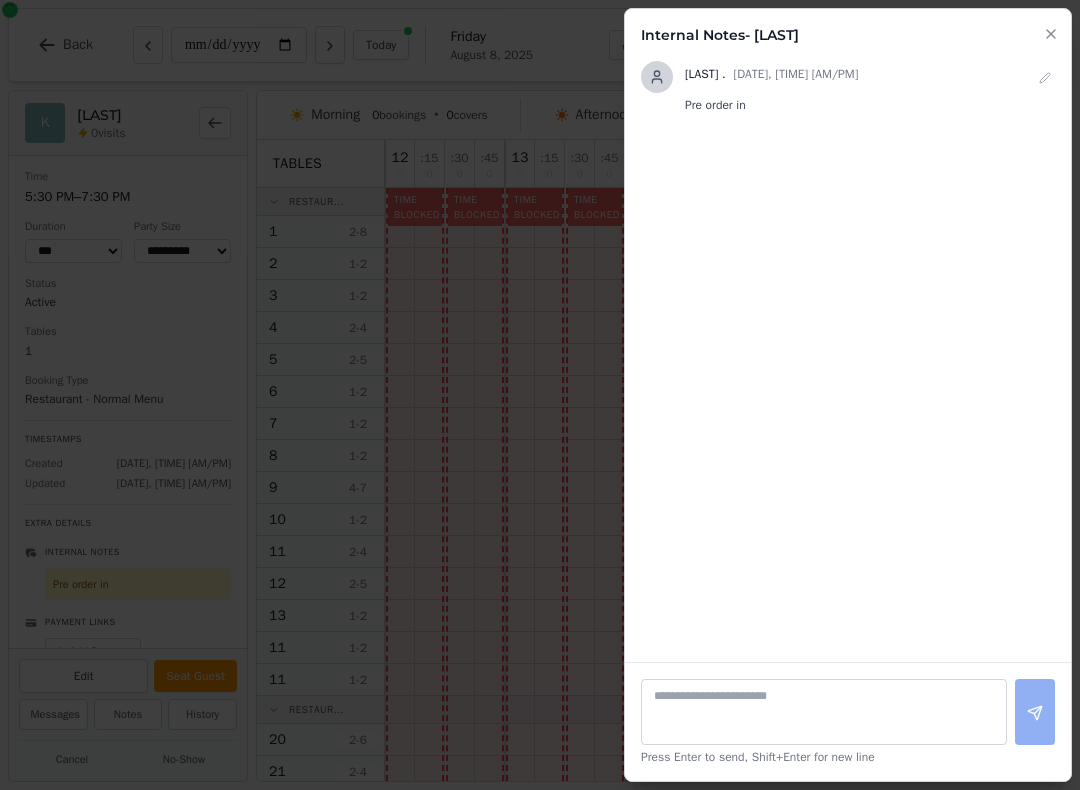 select on "****" 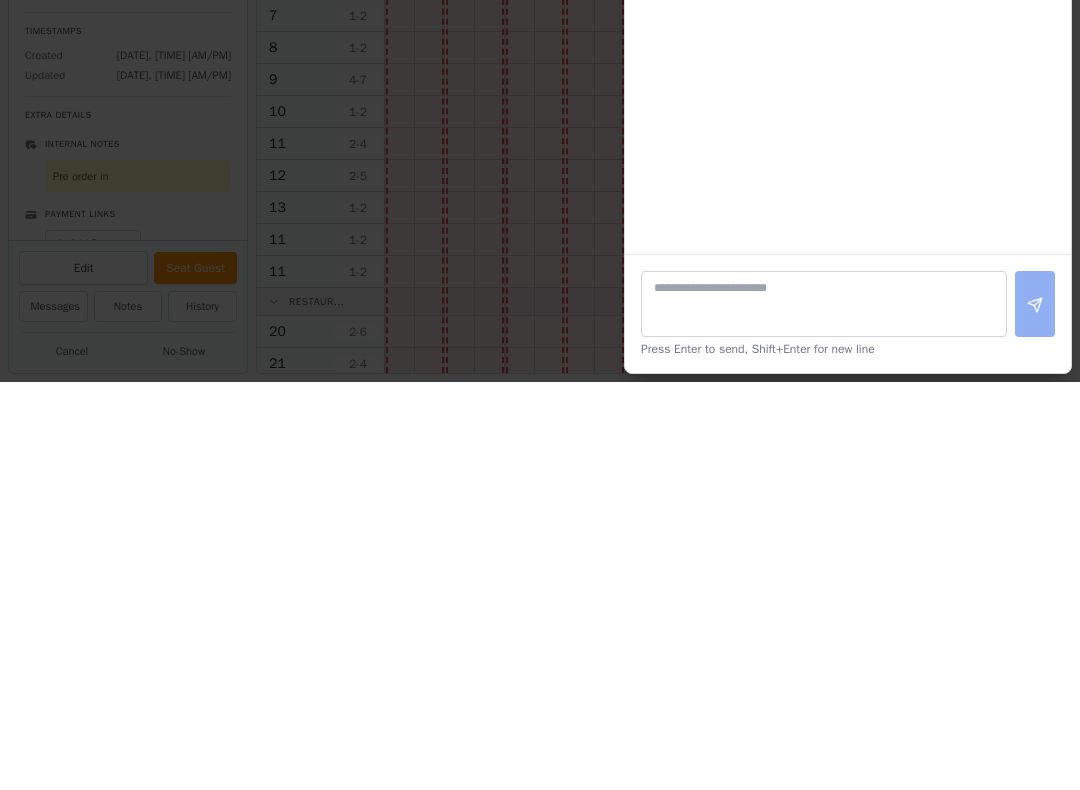 scroll, scrollTop: 0, scrollLeft: 0, axis: both 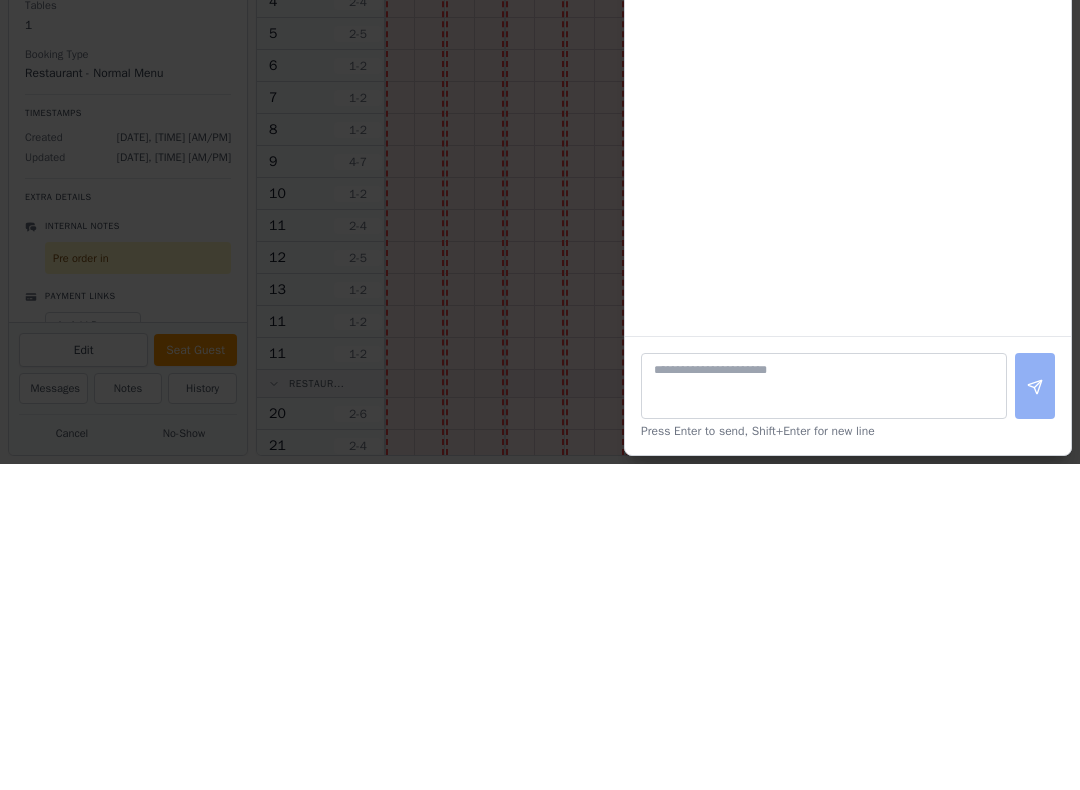 click on "Kerry . Aug 2, 12:40 PM Pre order in" at bounding box center (848, 353) 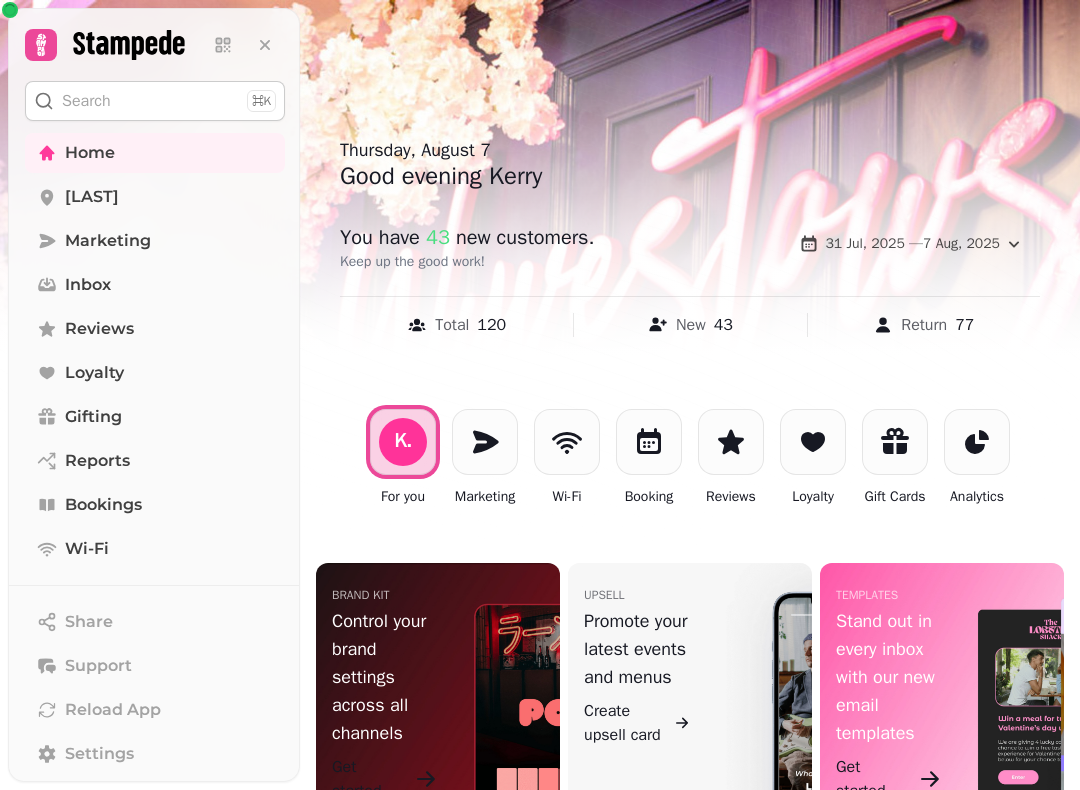 scroll, scrollTop: 0, scrollLeft: 0, axis: both 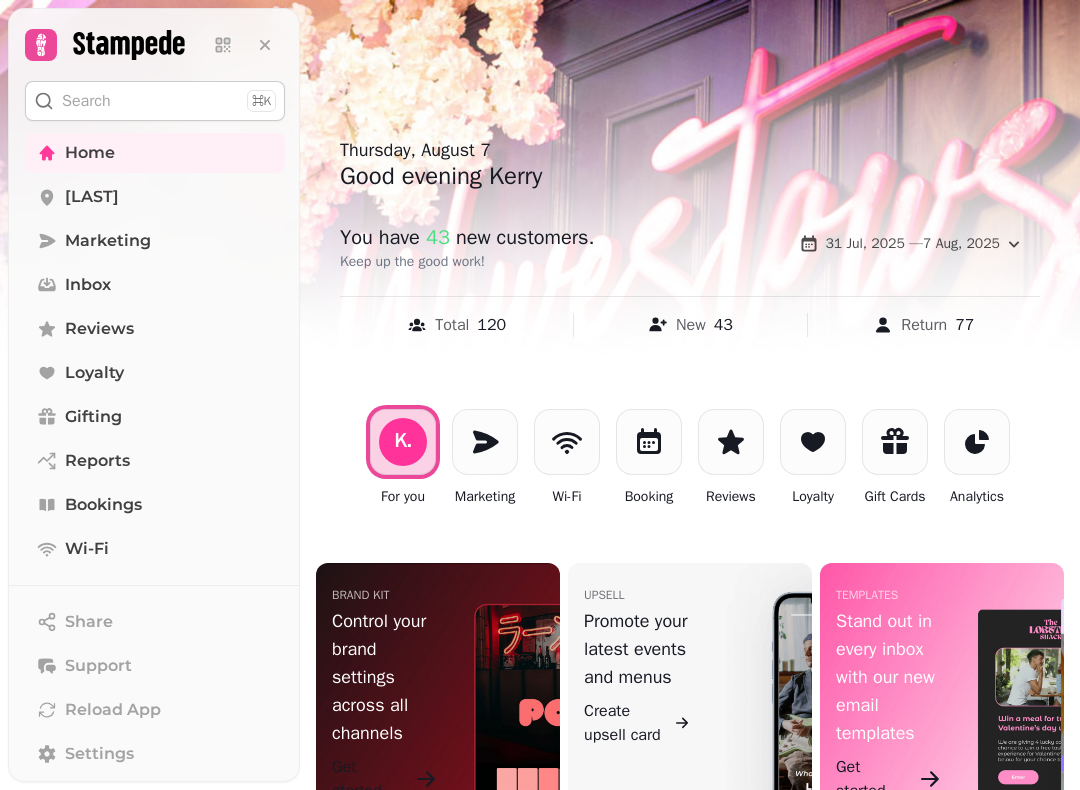 click 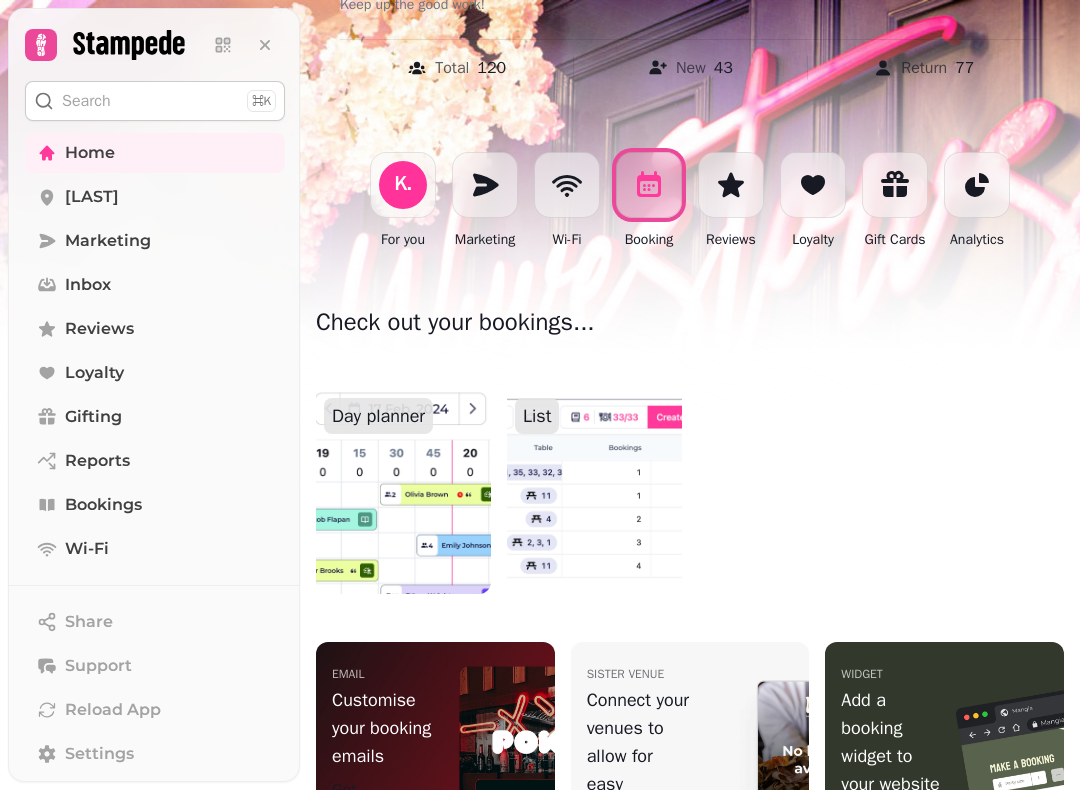 scroll, scrollTop: 256, scrollLeft: 0, axis: vertical 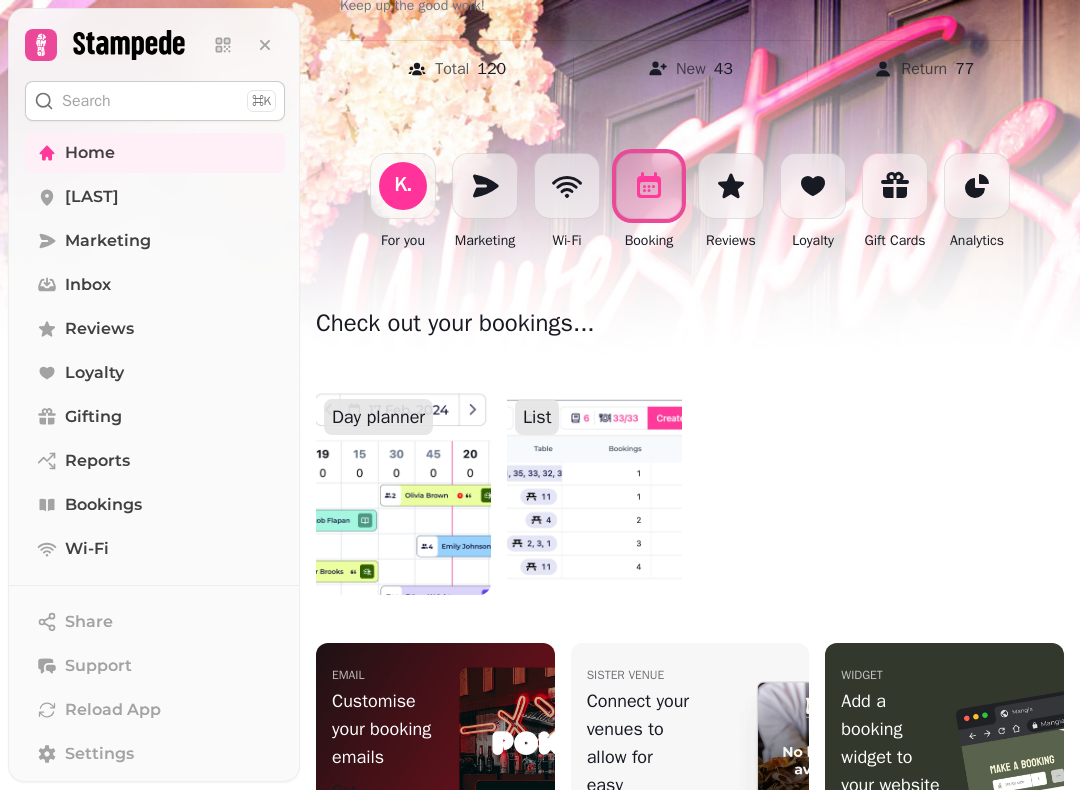 click at bounding box center [403, 475] 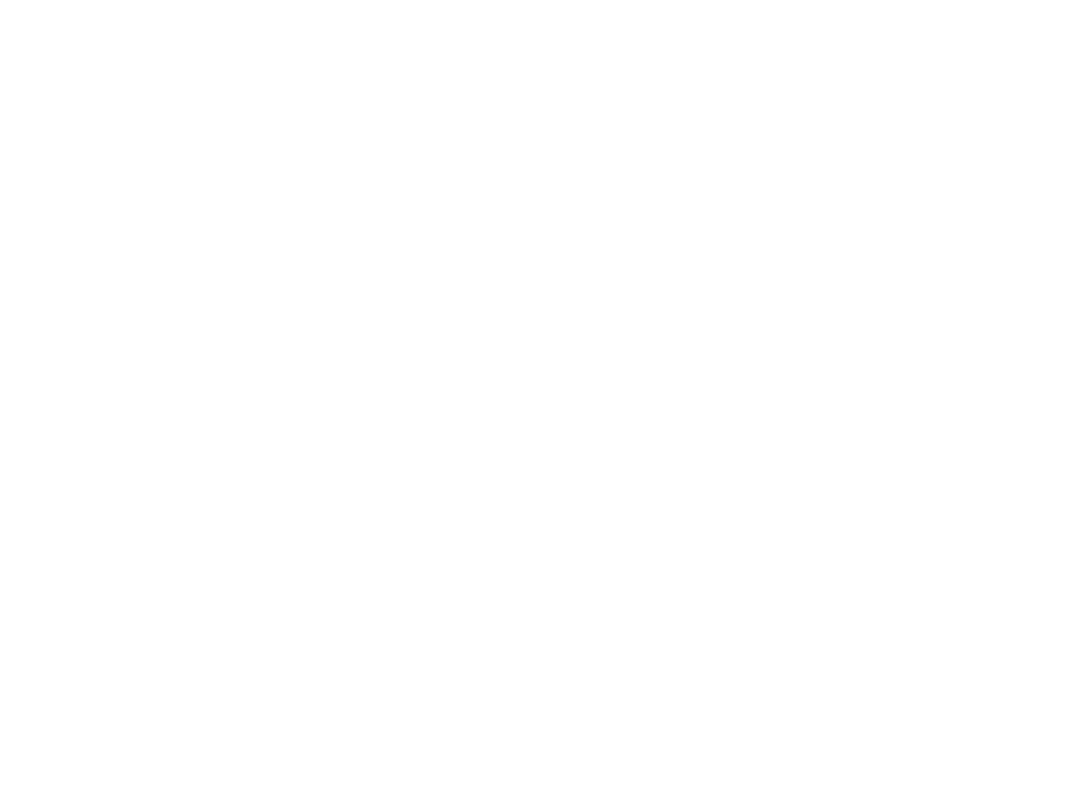 scroll, scrollTop: 0, scrollLeft: 0, axis: both 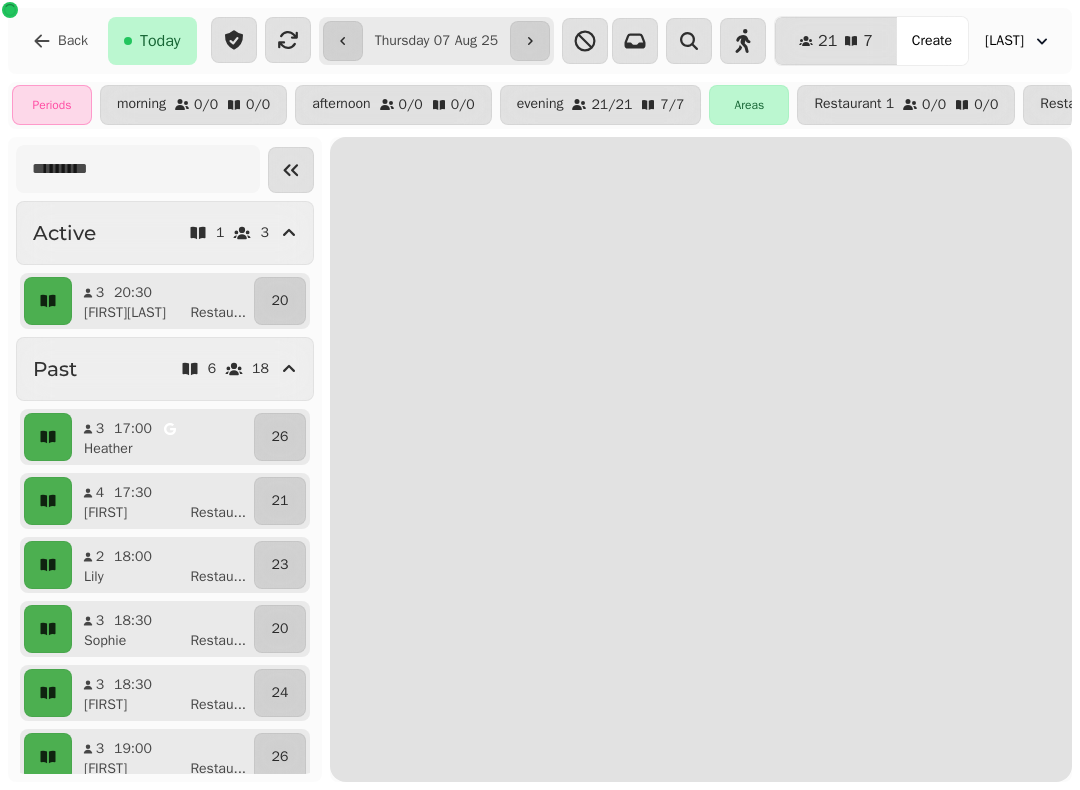 click on "Create" at bounding box center [932, 41] 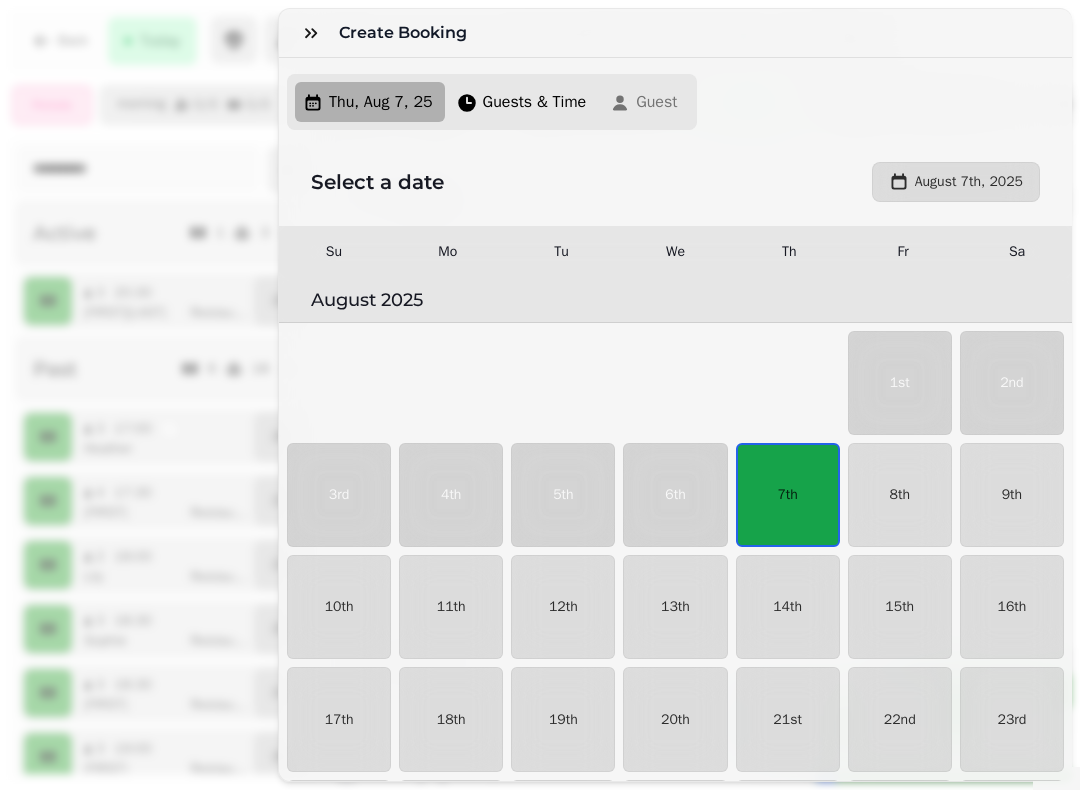 scroll, scrollTop: 0, scrollLeft: 545, axis: horizontal 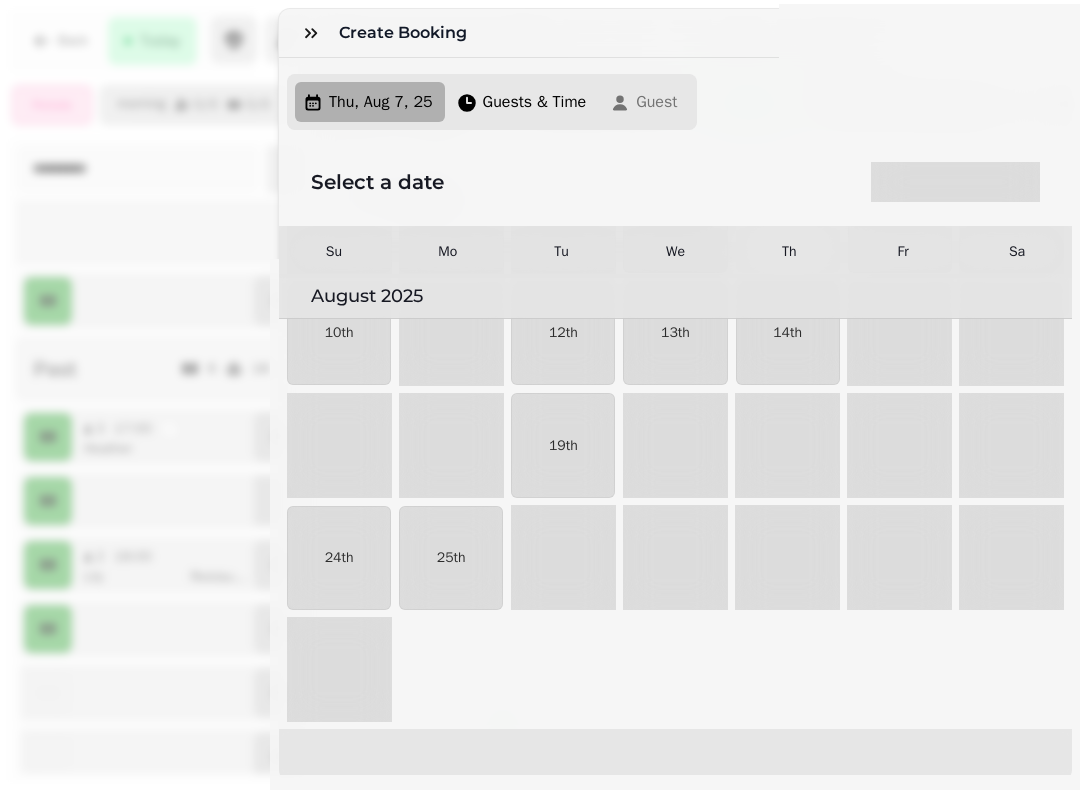 click on "28th" at bounding box center [788, 558] 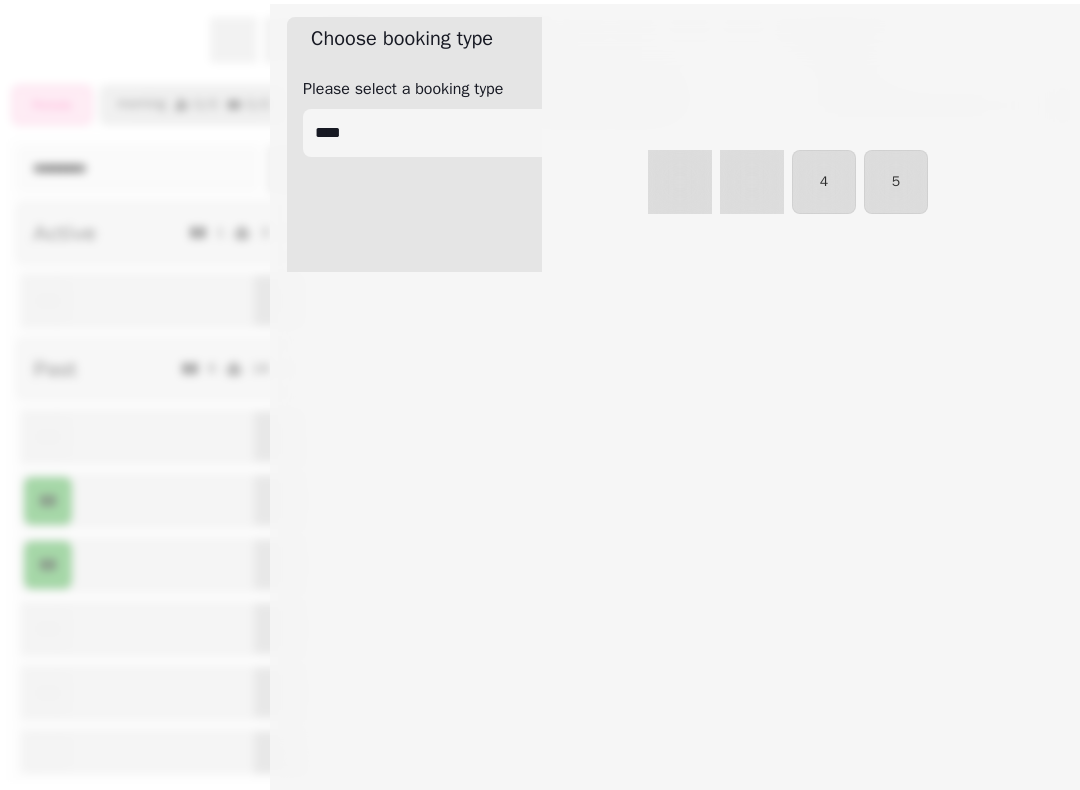 select on "****" 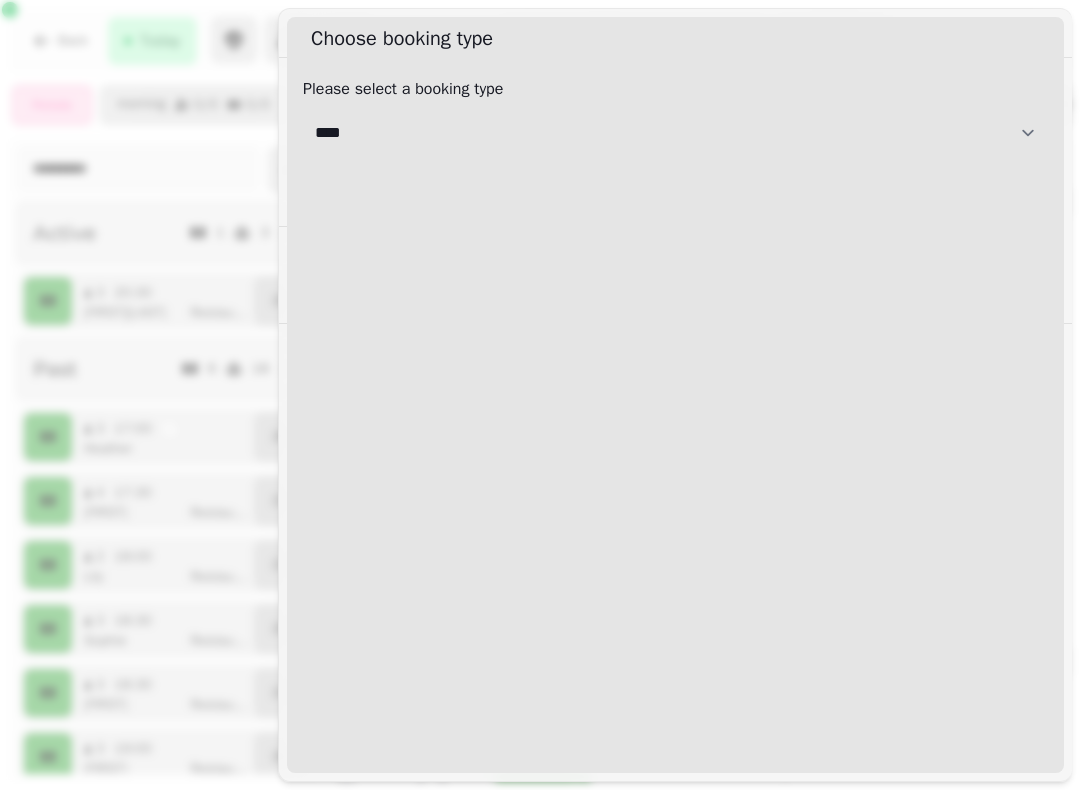 click on "**********" at bounding box center [675, 133] 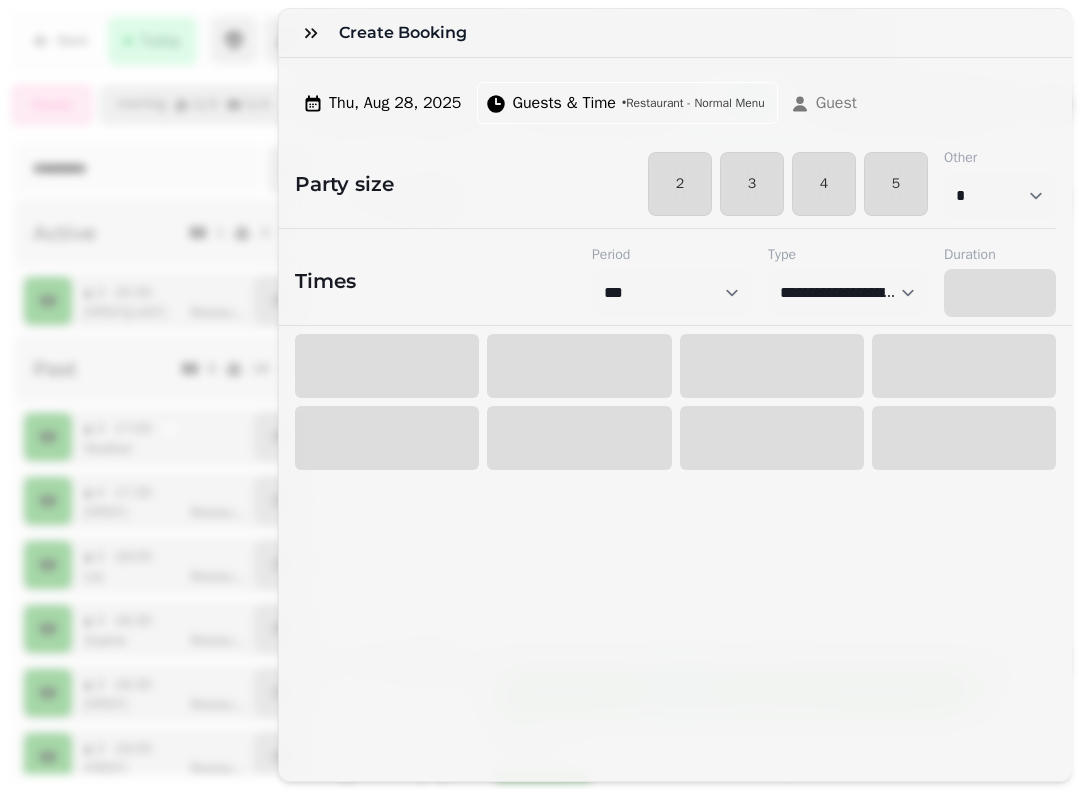 select on "****" 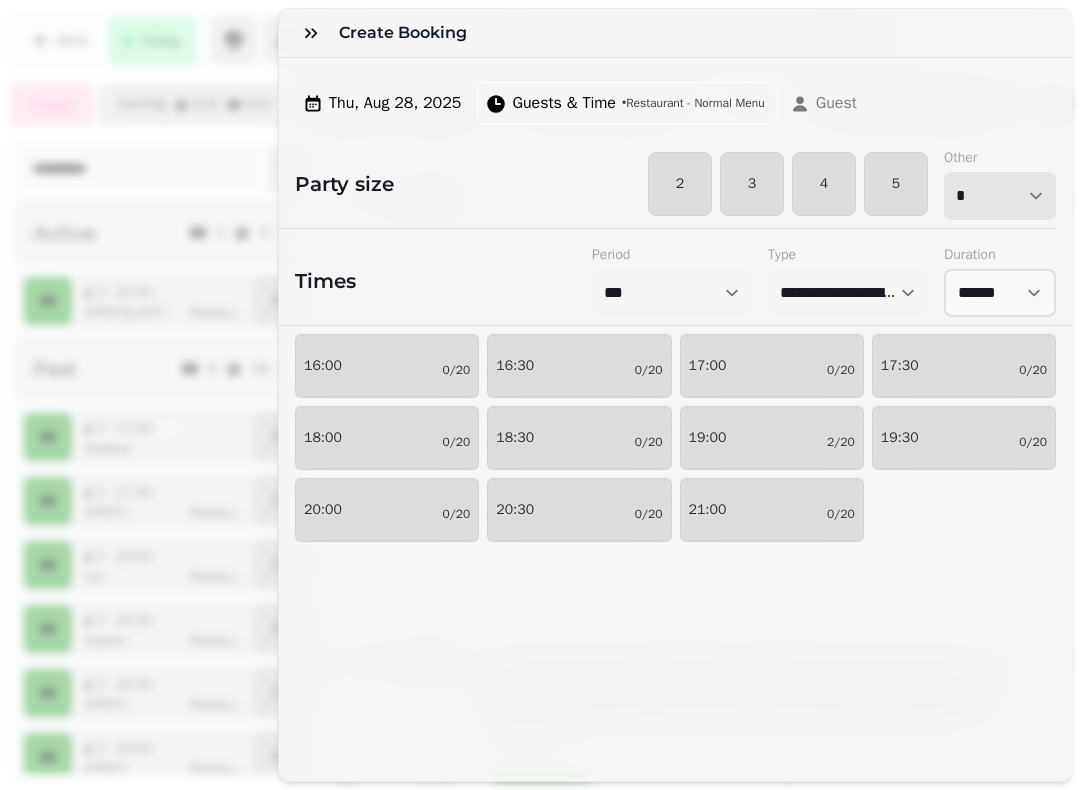 click on "* * * * * * * * * ** ** ** ** ** ** ** ** ** ** ** ** ** ** ** ** ** ** ** ** ** ** ** ** ** ** ** ** ** ** ** ** ** ** ** ** ** ** ** ** ** ** ** ** ** ** ** ** ** ** ** ** ** ** ** ** ** ** ** ** ** ** ** ** ** ** ** ** ** ** ** ** ** ** ** ** ** ** ** ** ** ** ** ** ** ** ** ** ** ** *** *** *** *** *** *** *** *** *** *** *** *** *** *** *** *** *** *** *** *** ***" at bounding box center (1000, 196) 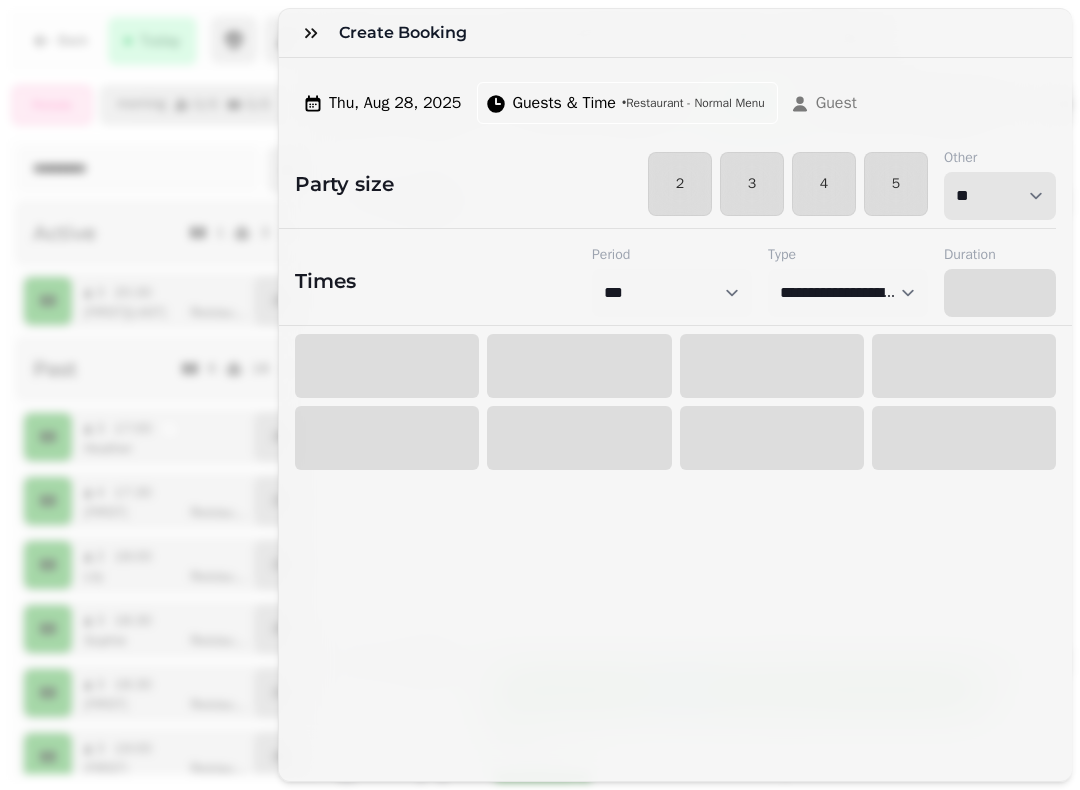 select on "****" 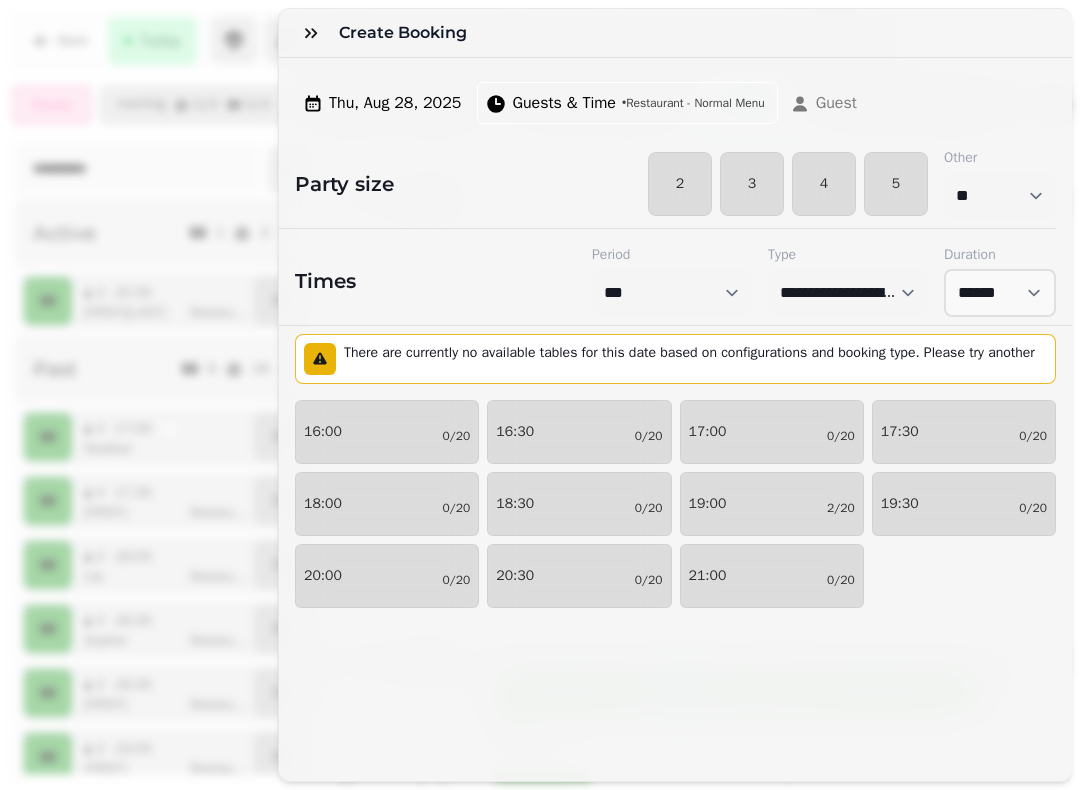 click on "19:30 0/20" at bounding box center (964, 504) 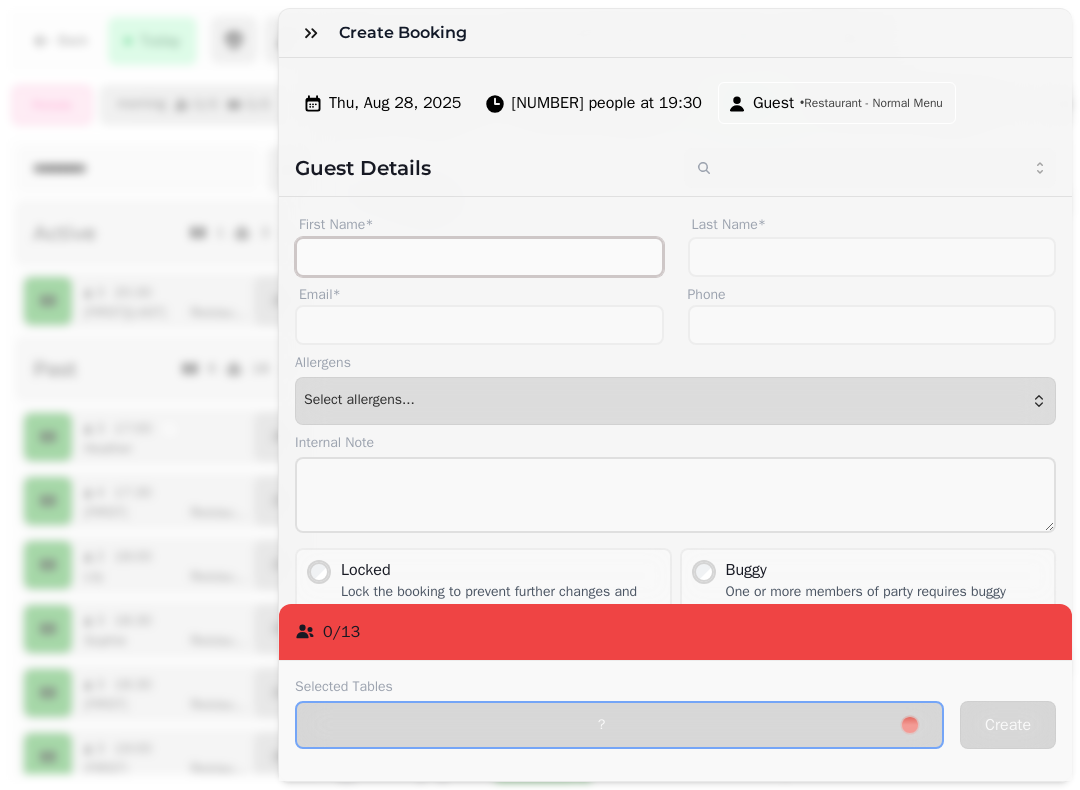click on "First Name*" at bounding box center [479, 257] 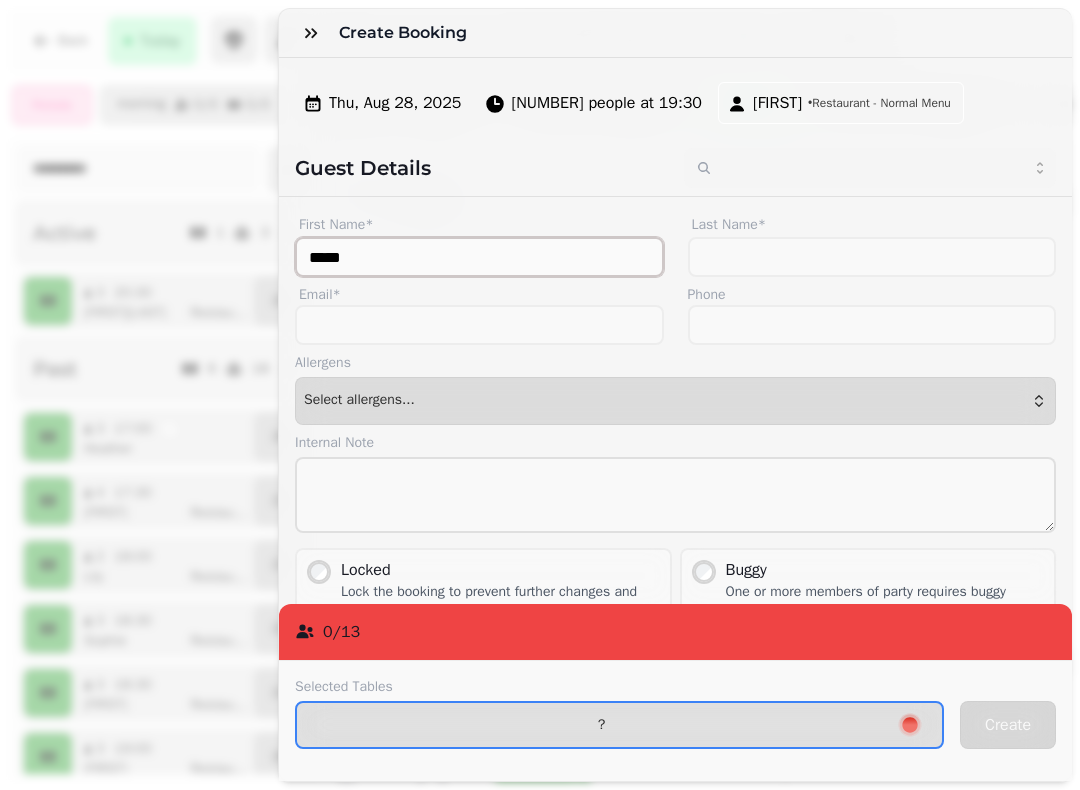 type on "*****" 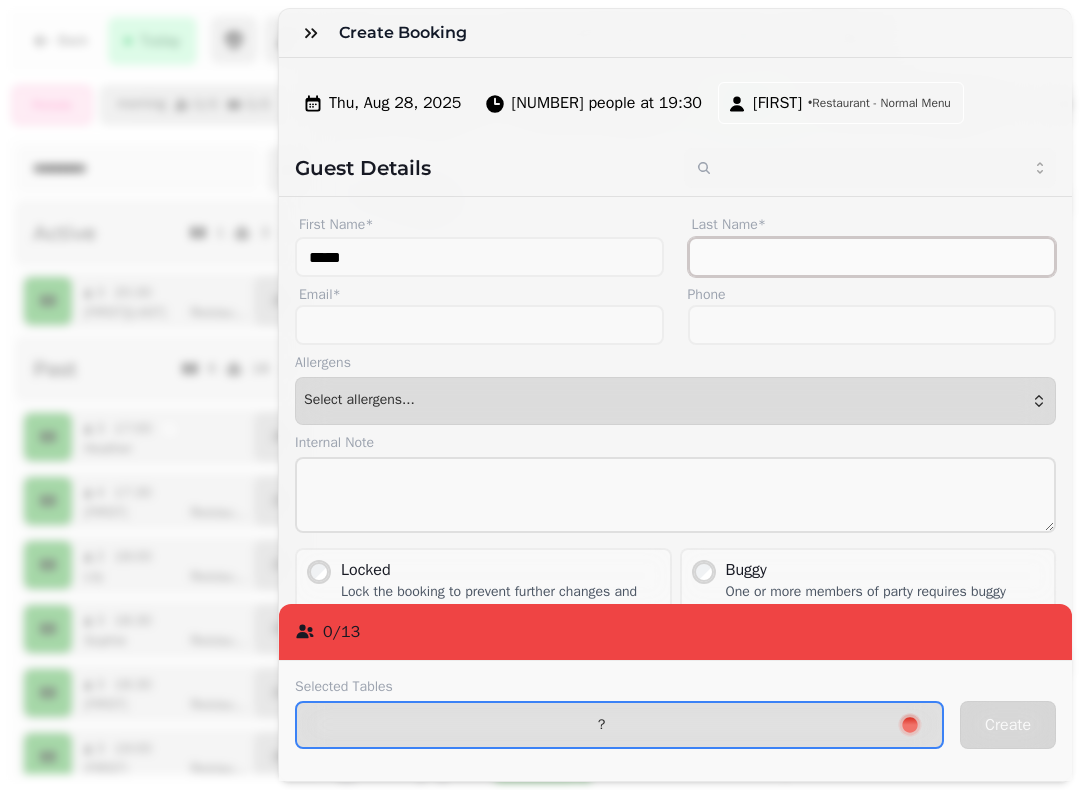 click on "Last Name*" at bounding box center (872, 257) 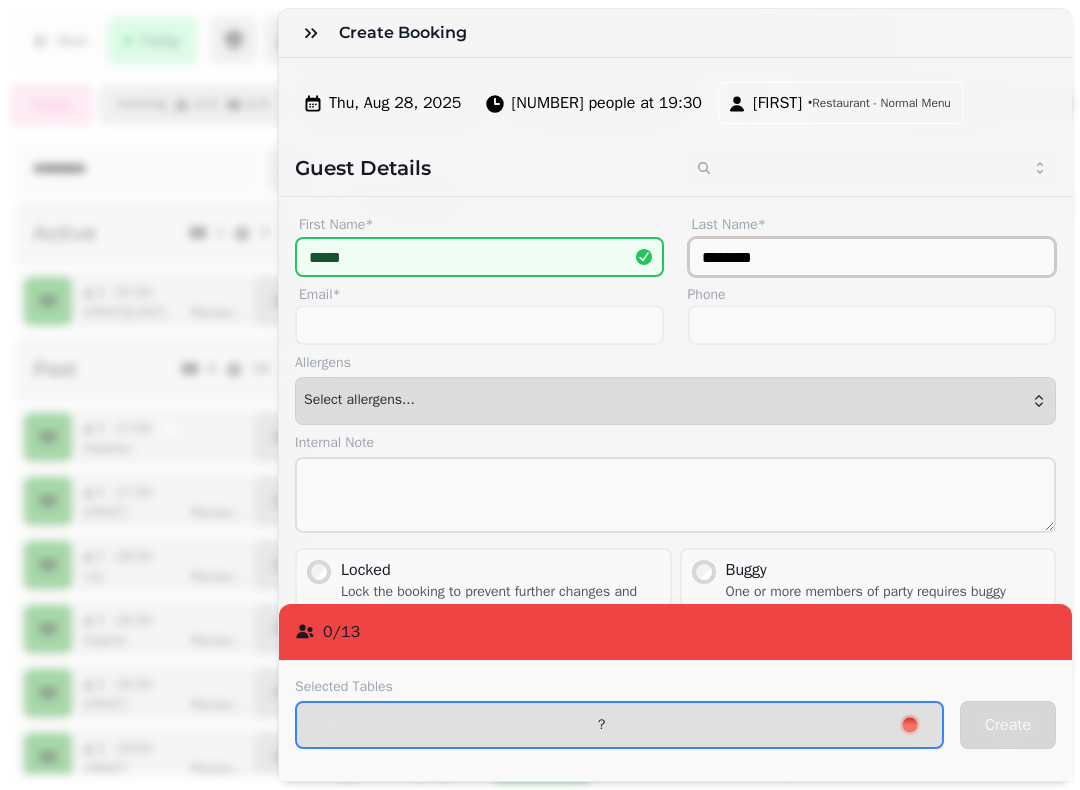 type on "********" 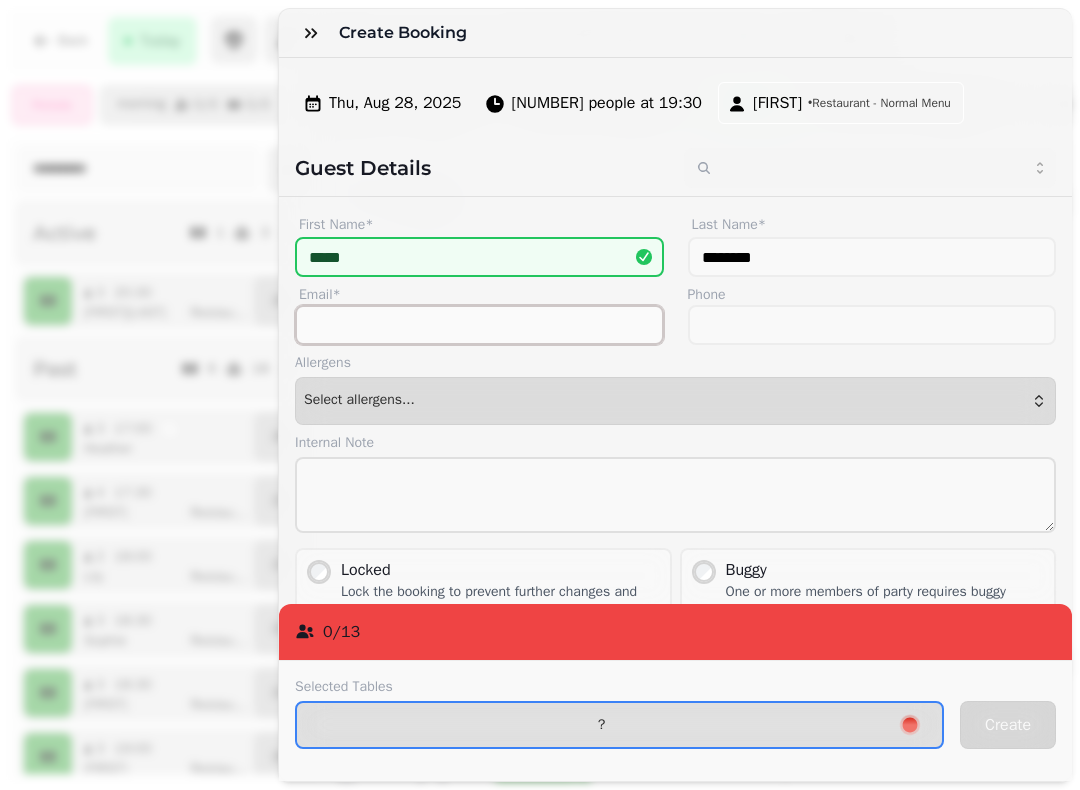click on "Email*" at bounding box center [479, 325] 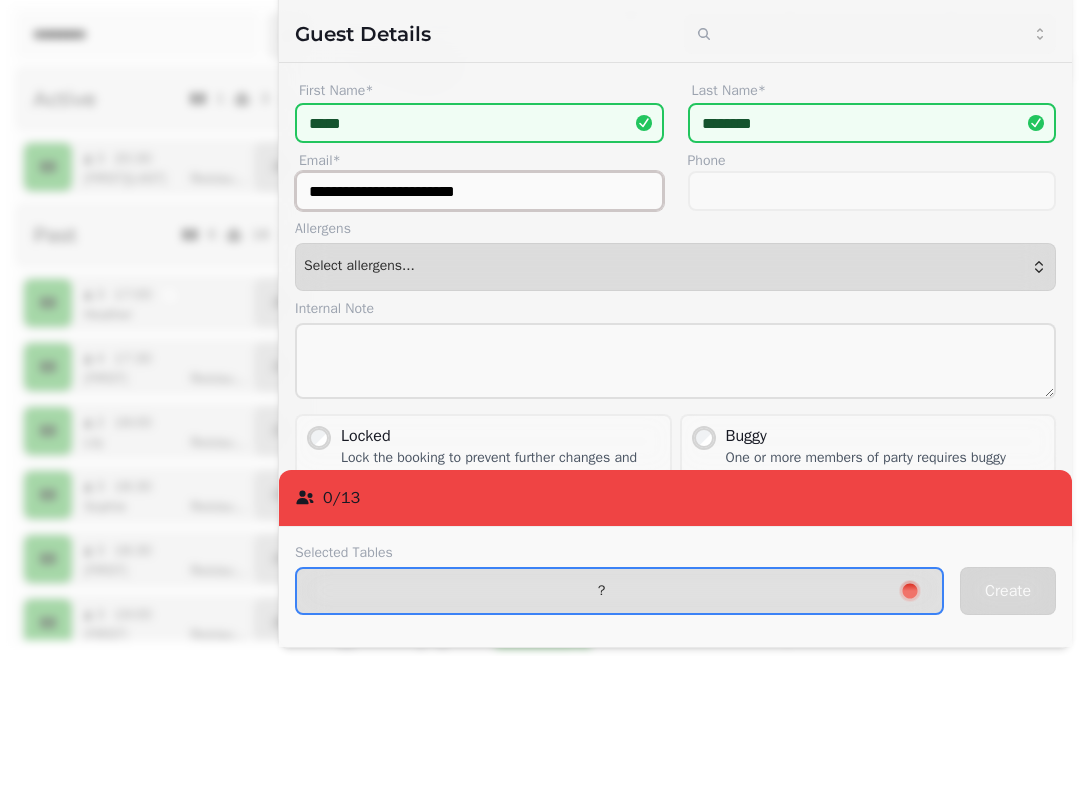 type on "**********" 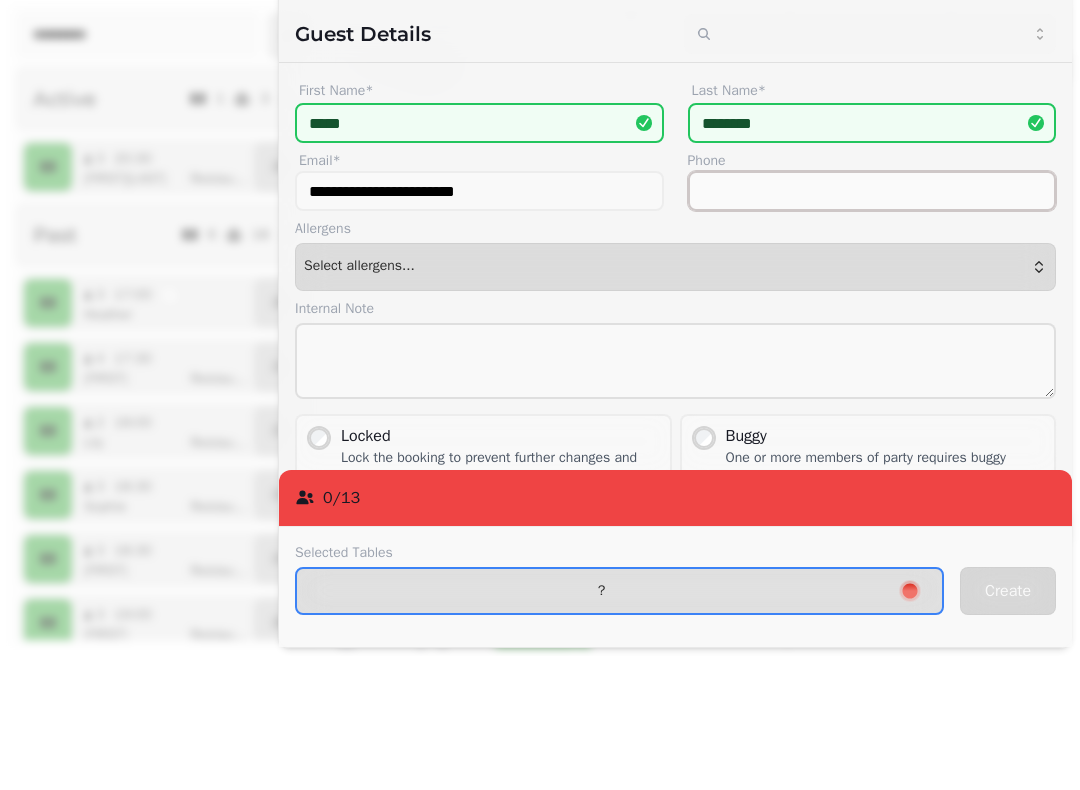 click on "Phone" at bounding box center (872, 325) 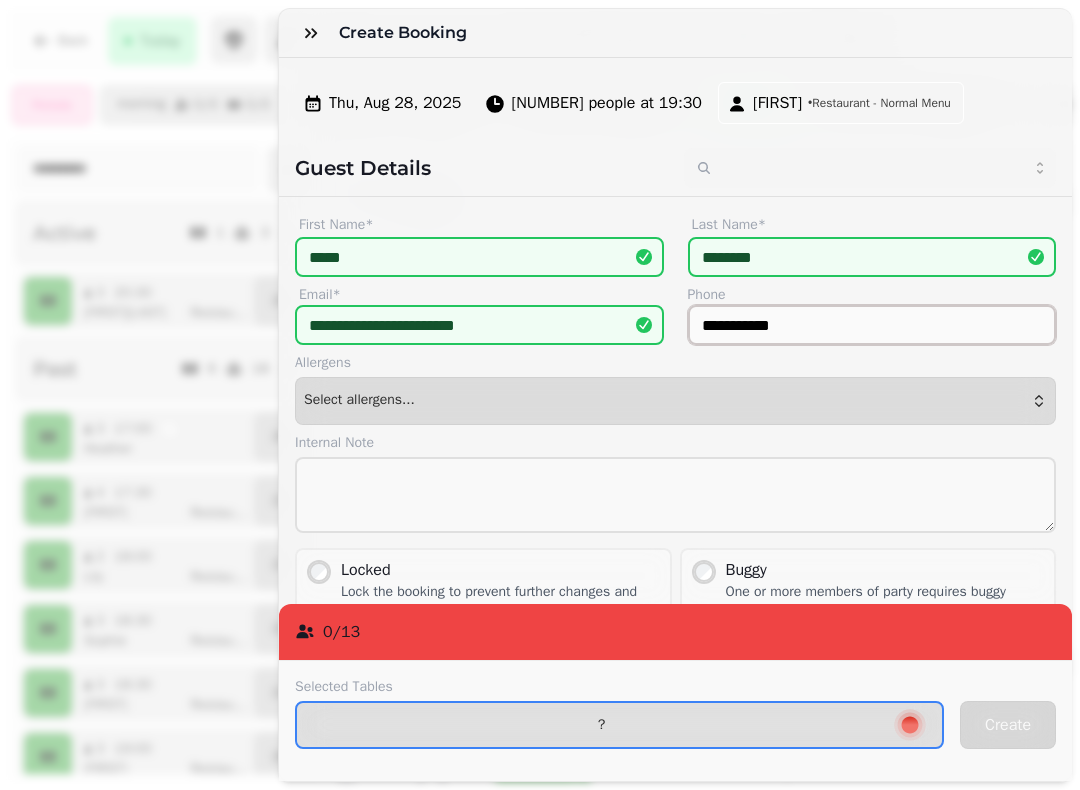 click on "**********" at bounding box center (872, 325) 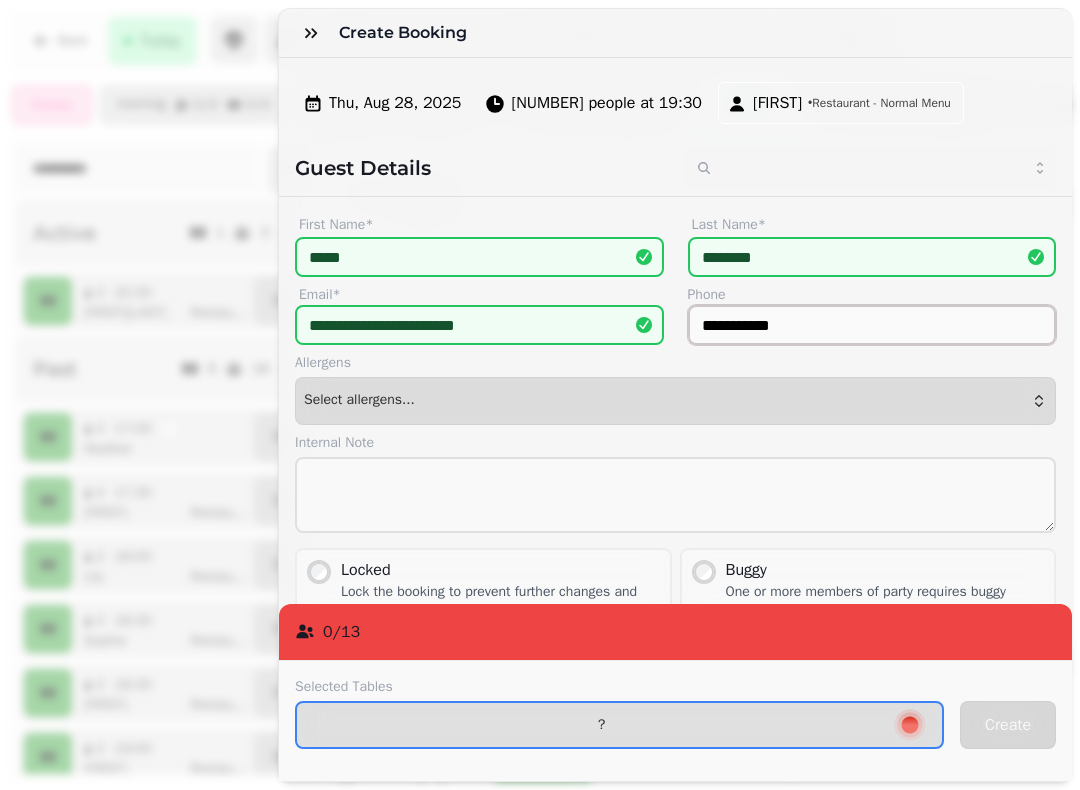 type on "**********" 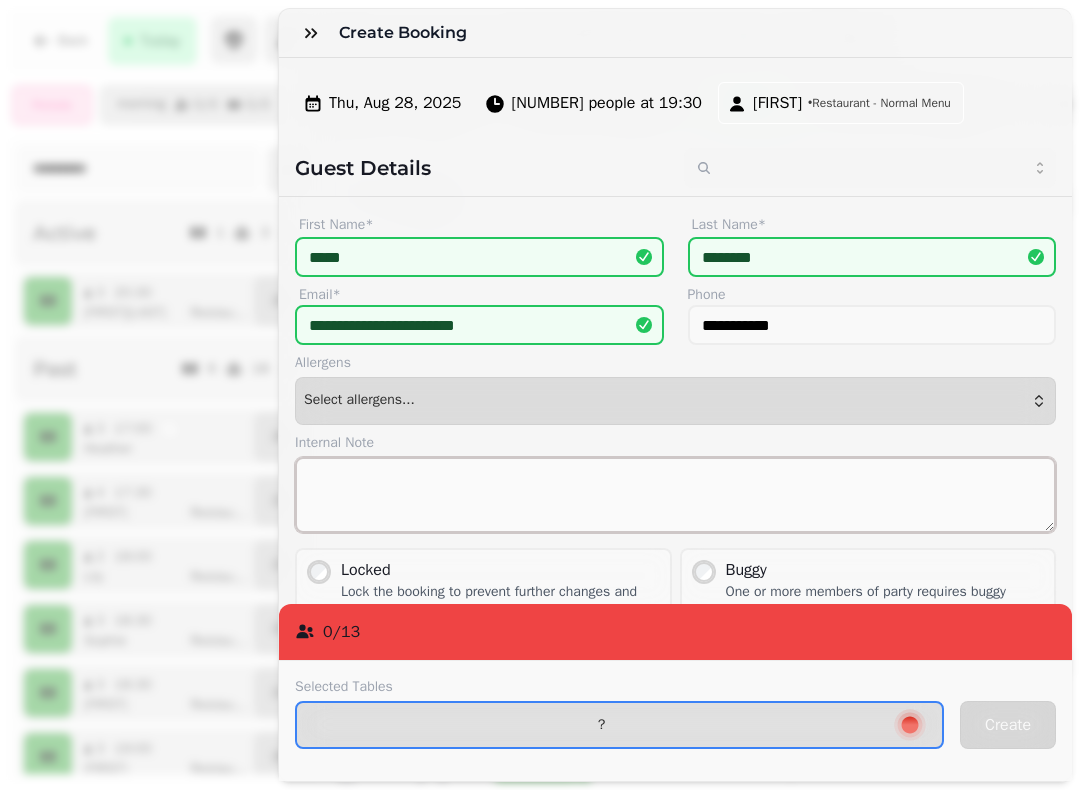 click at bounding box center [675, 495] 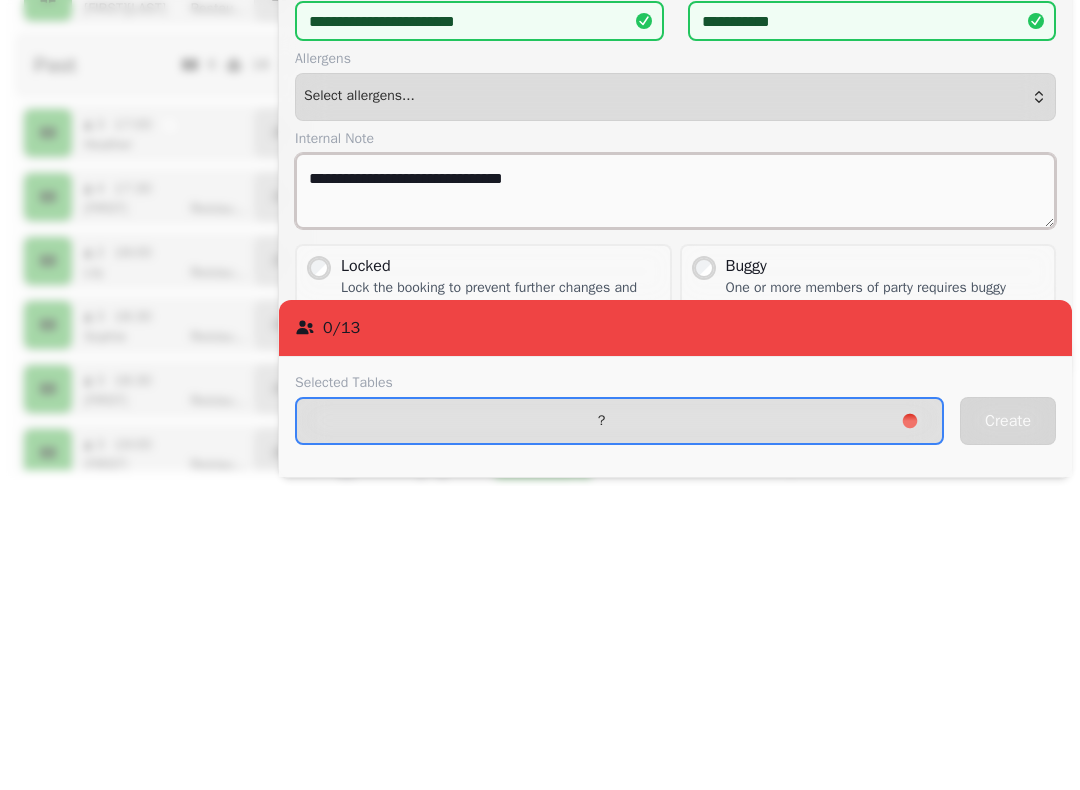 click on "**********" at bounding box center [675, 495] 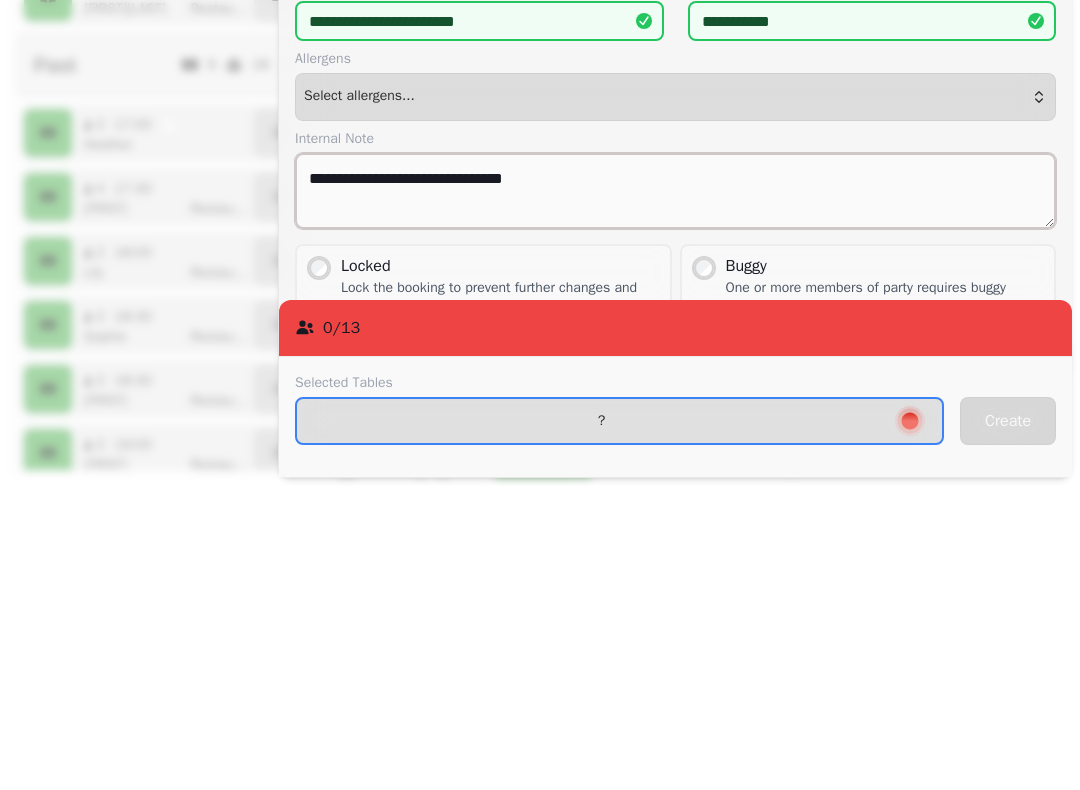 click on "**********" at bounding box center (675, 495) 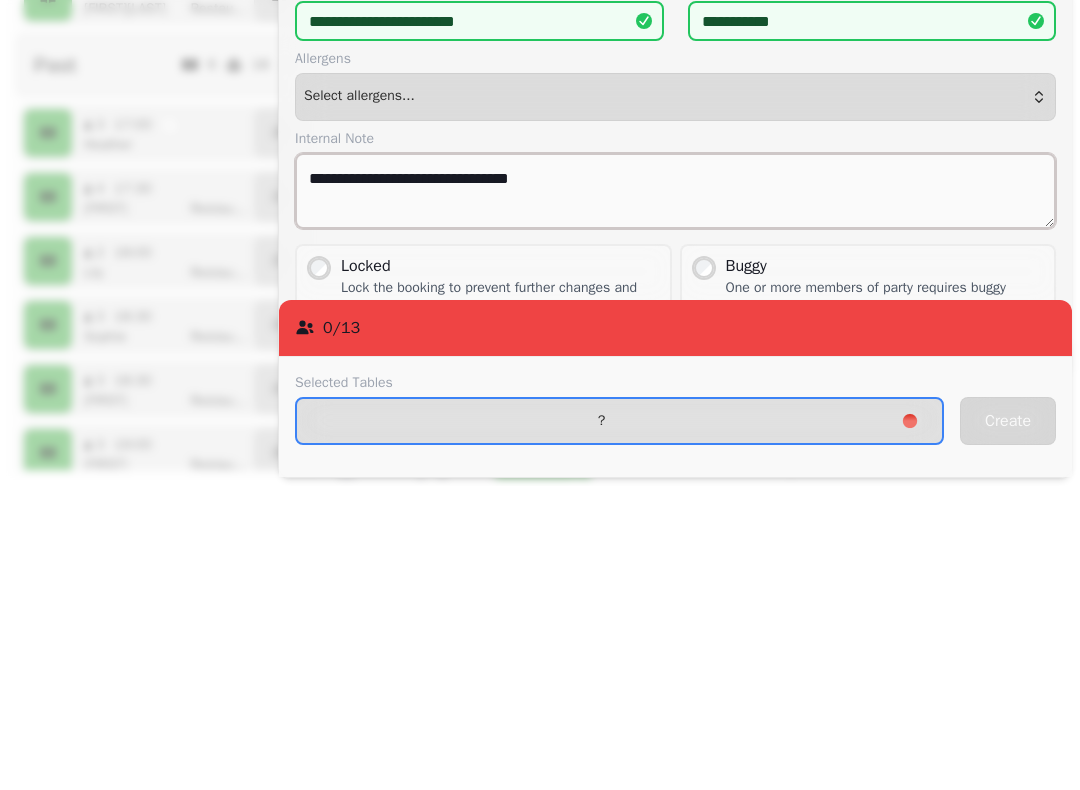 type on "**********" 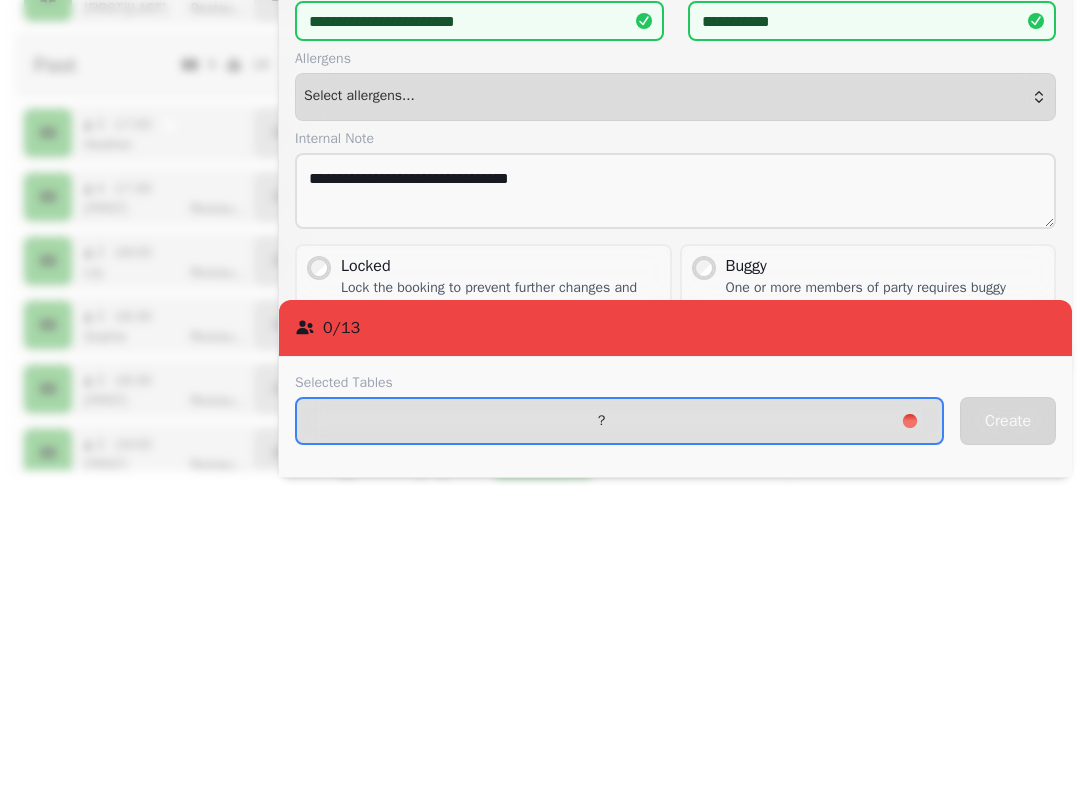 click on "?" at bounding box center [619, 725] 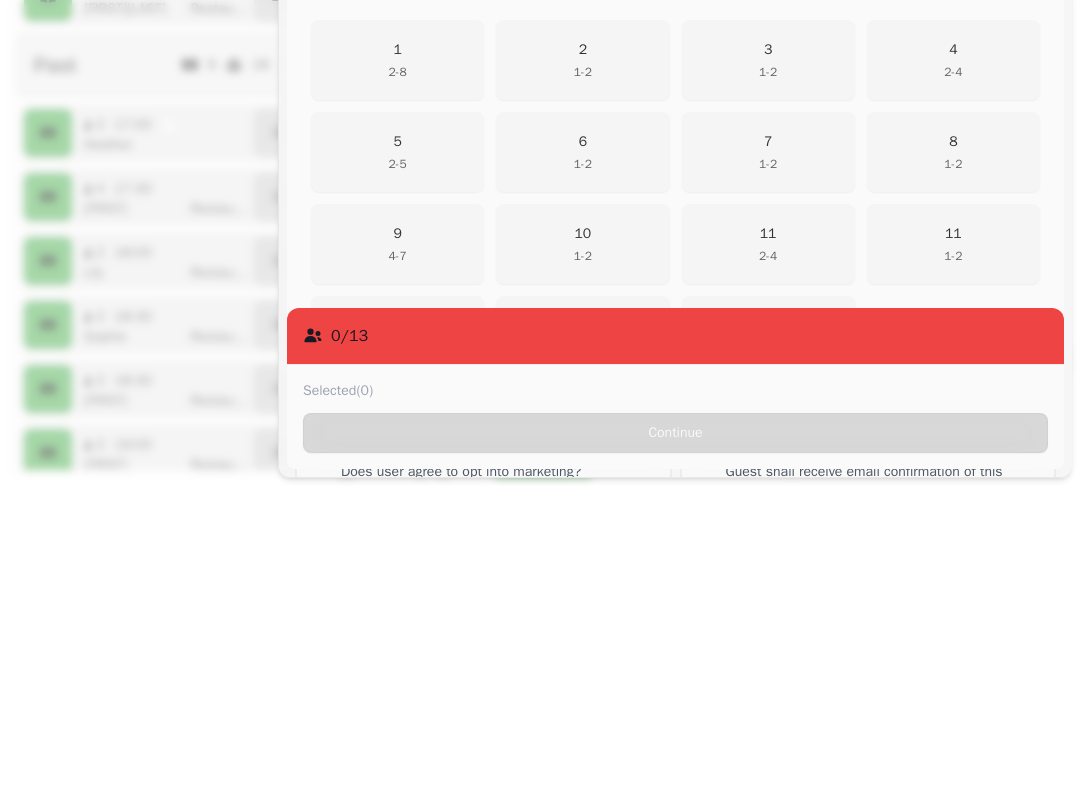 scroll, scrollTop: 246, scrollLeft: 0, axis: vertical 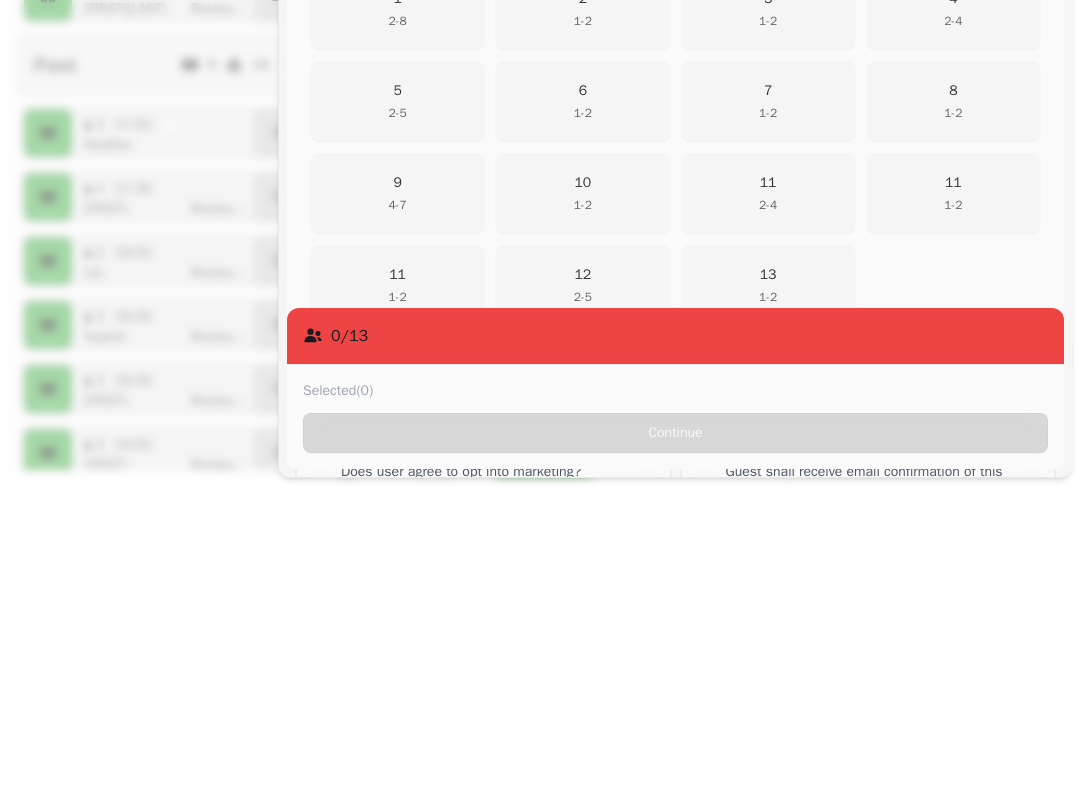 click on "**********" at bounding box center (675, 193) 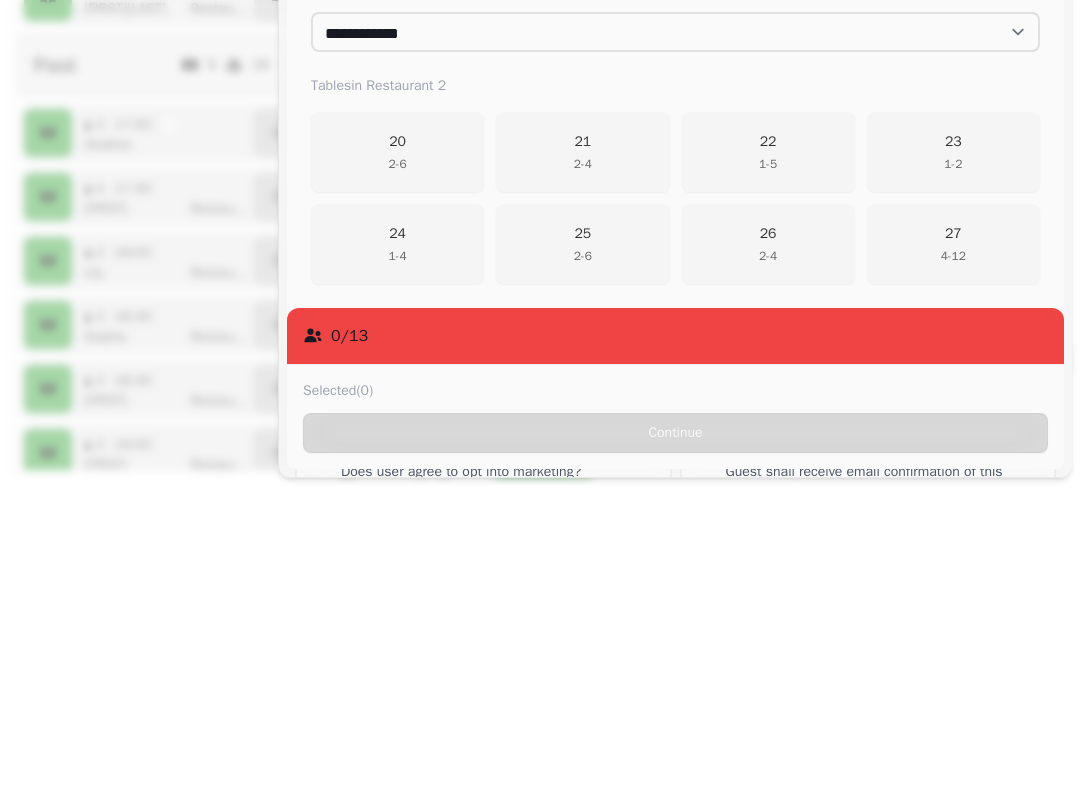 click on "27 4  -  12" at bounding box center (953, 548) 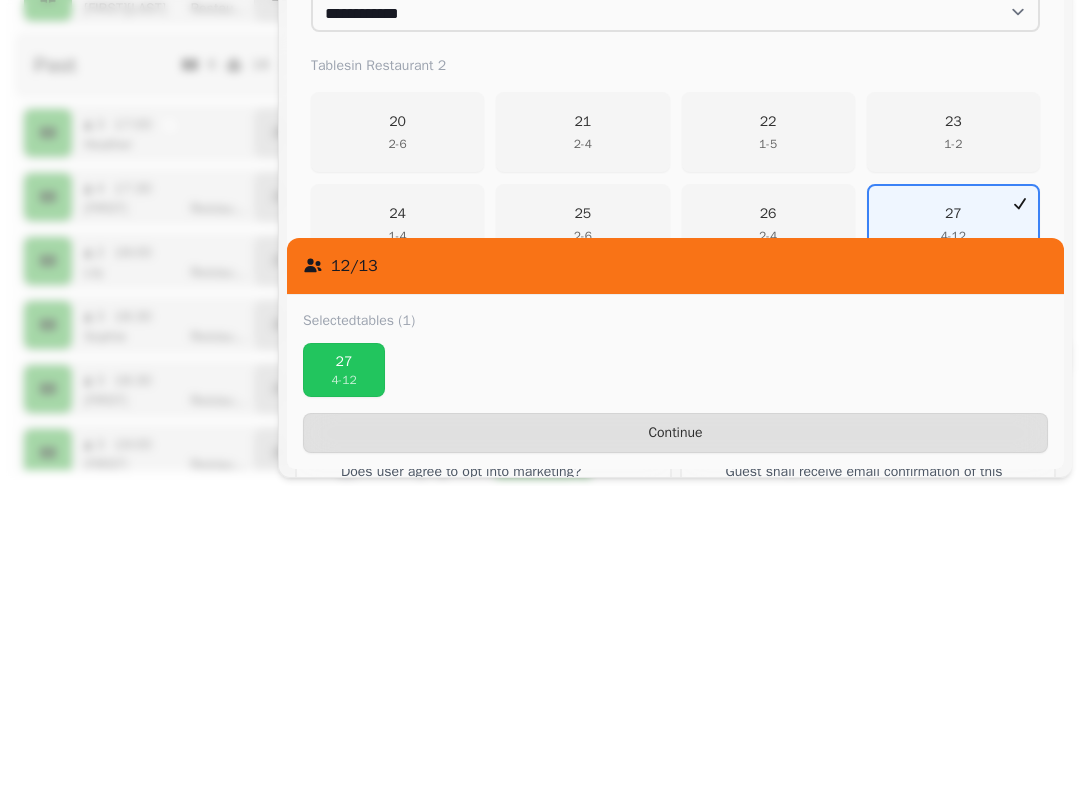 click on "26 2  -  4" at bounding box center (768, 528) 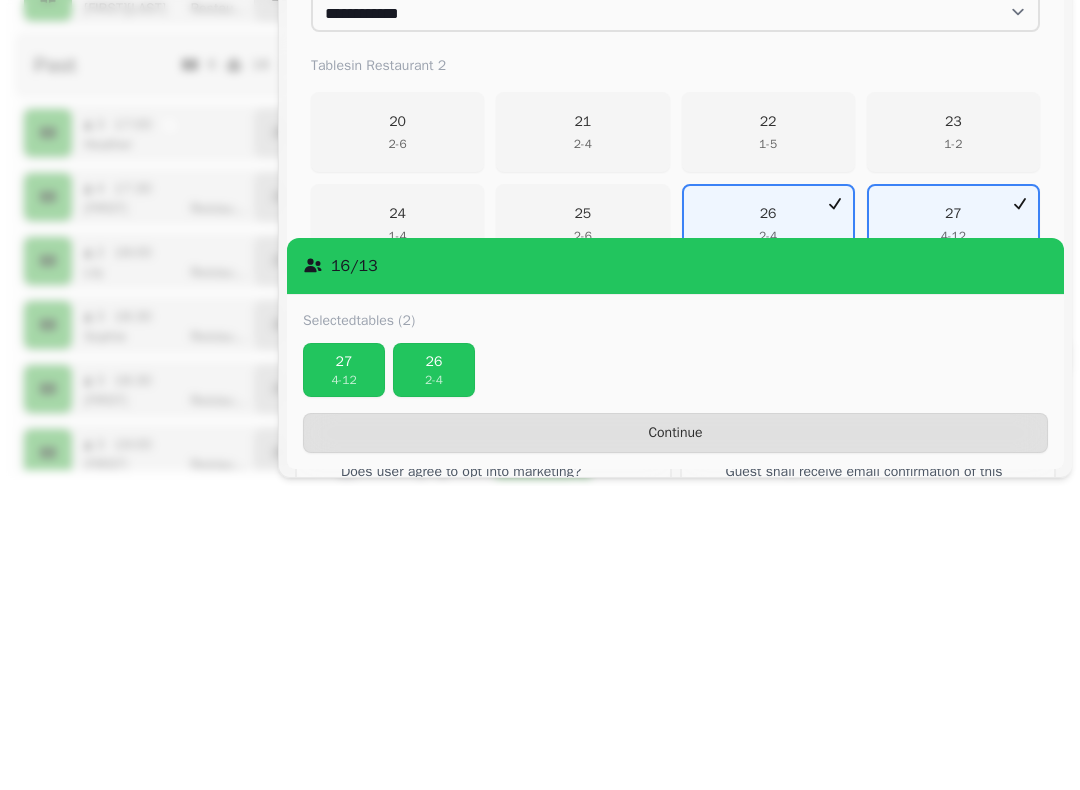 click on "Continue" at bounding box center (675, 737) 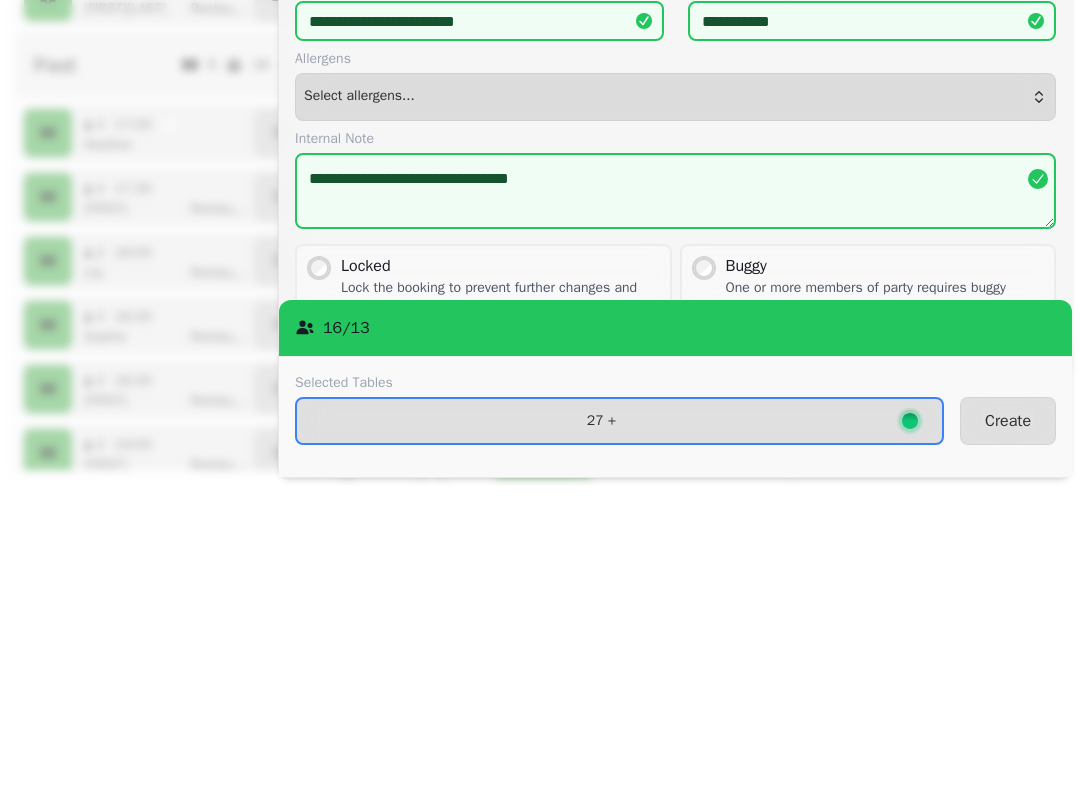 click on "Create" at bounding box center (1008, 725) 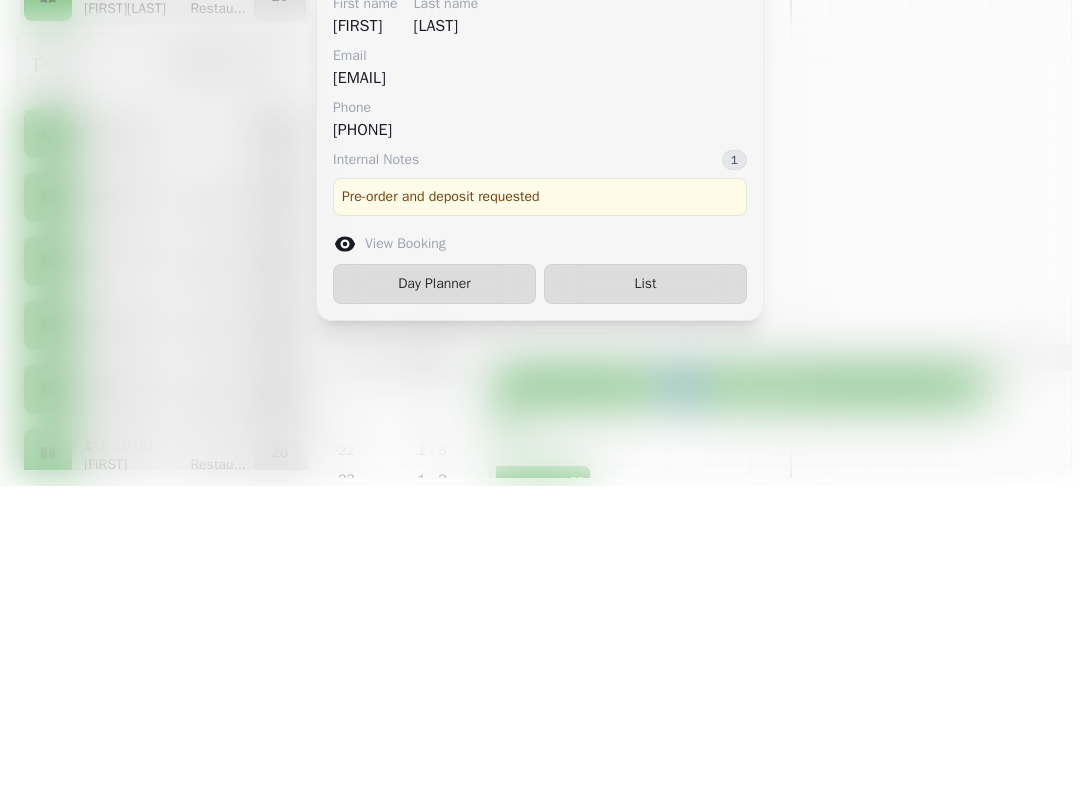 click 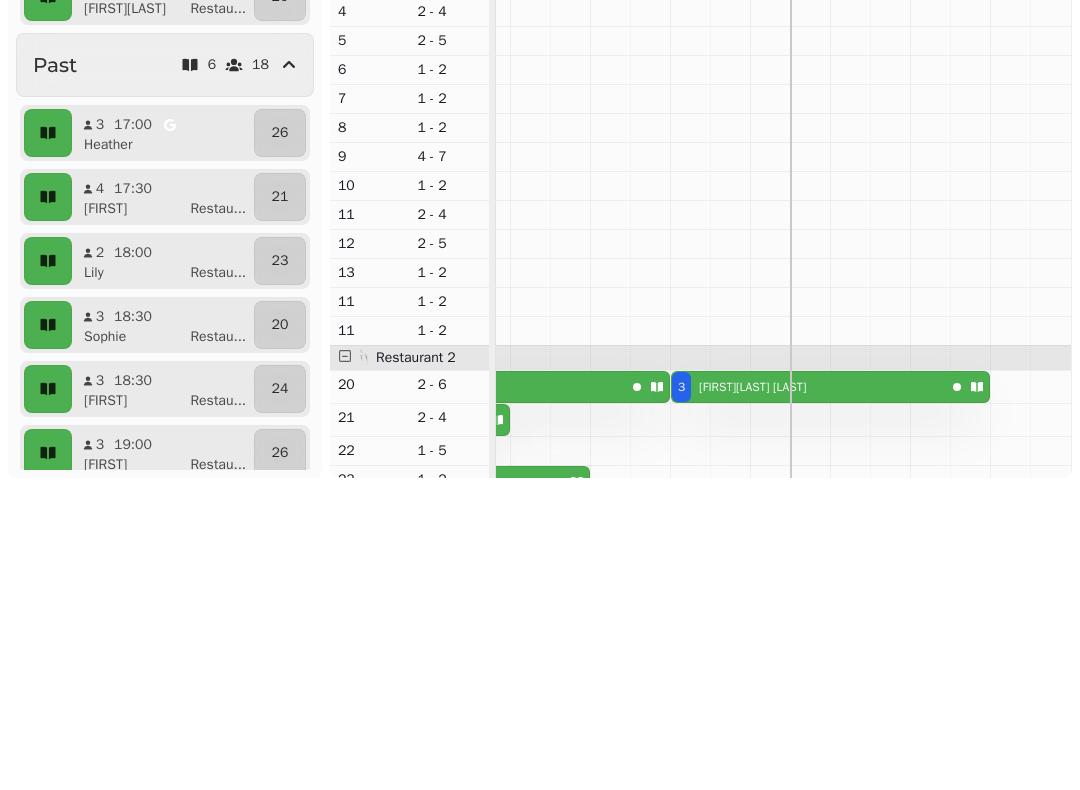 click at bounding box center [291, 170] 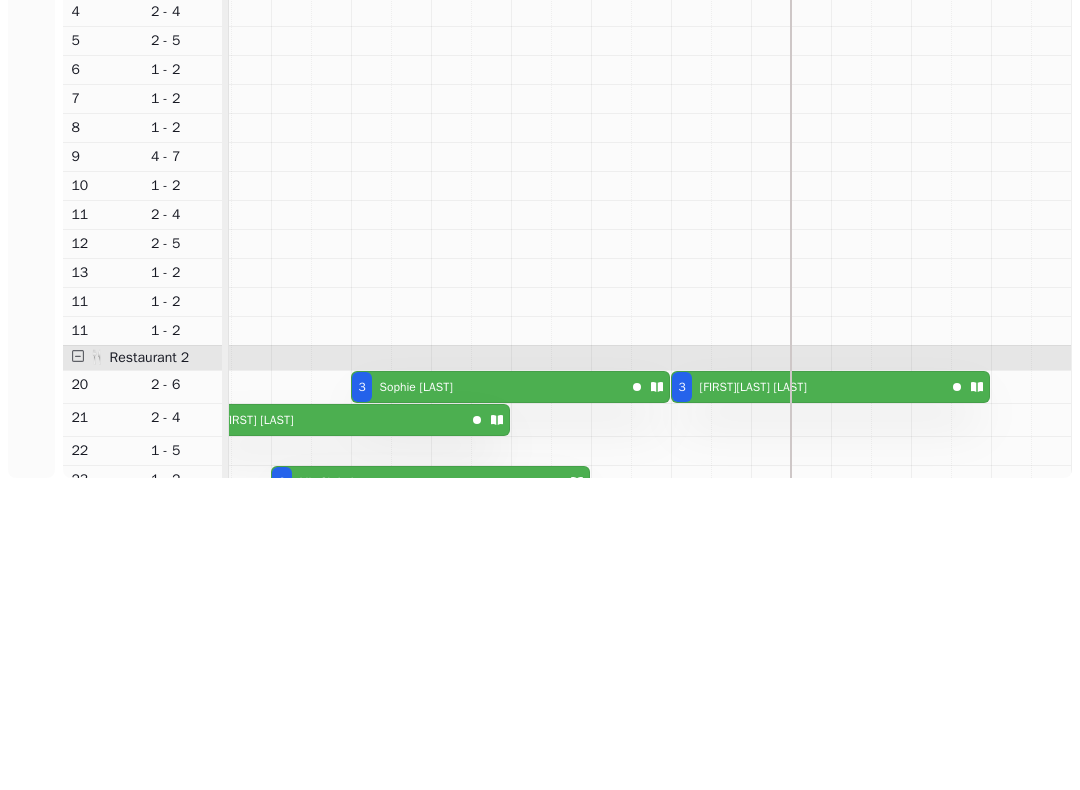 scroll, scrollTop: 0, scrollLeft: 285, axis: horizontal 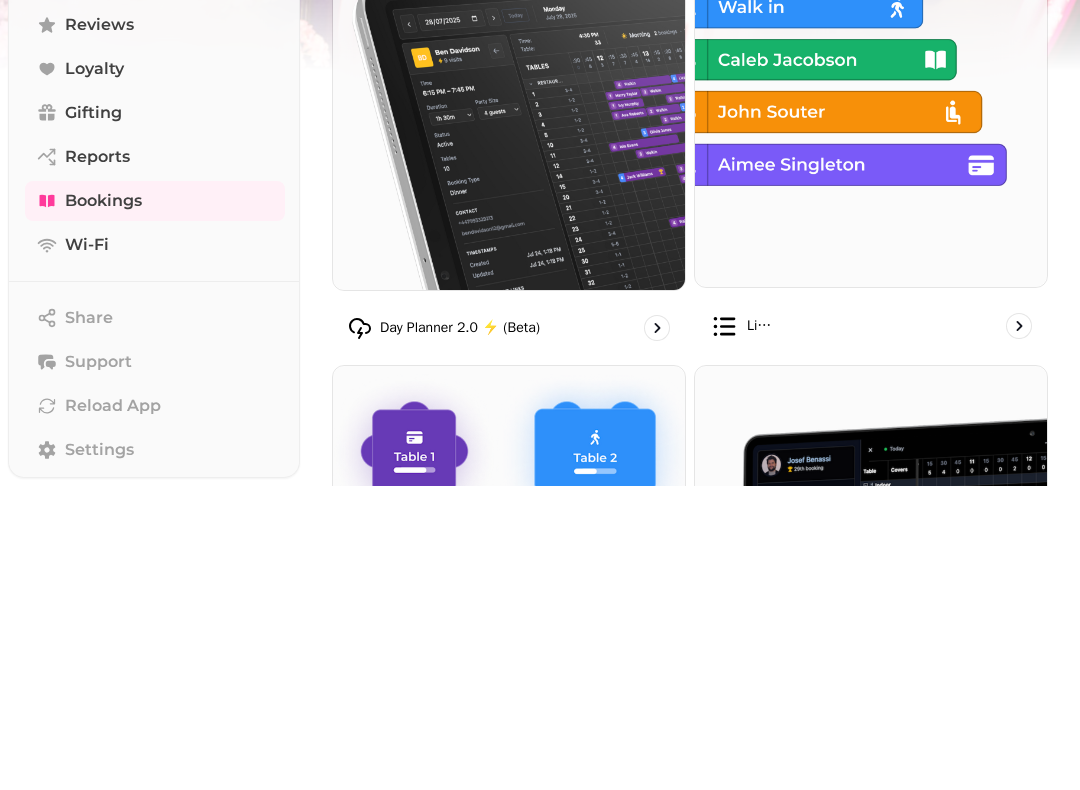 click on "Home" at bounding box center (90, 153) 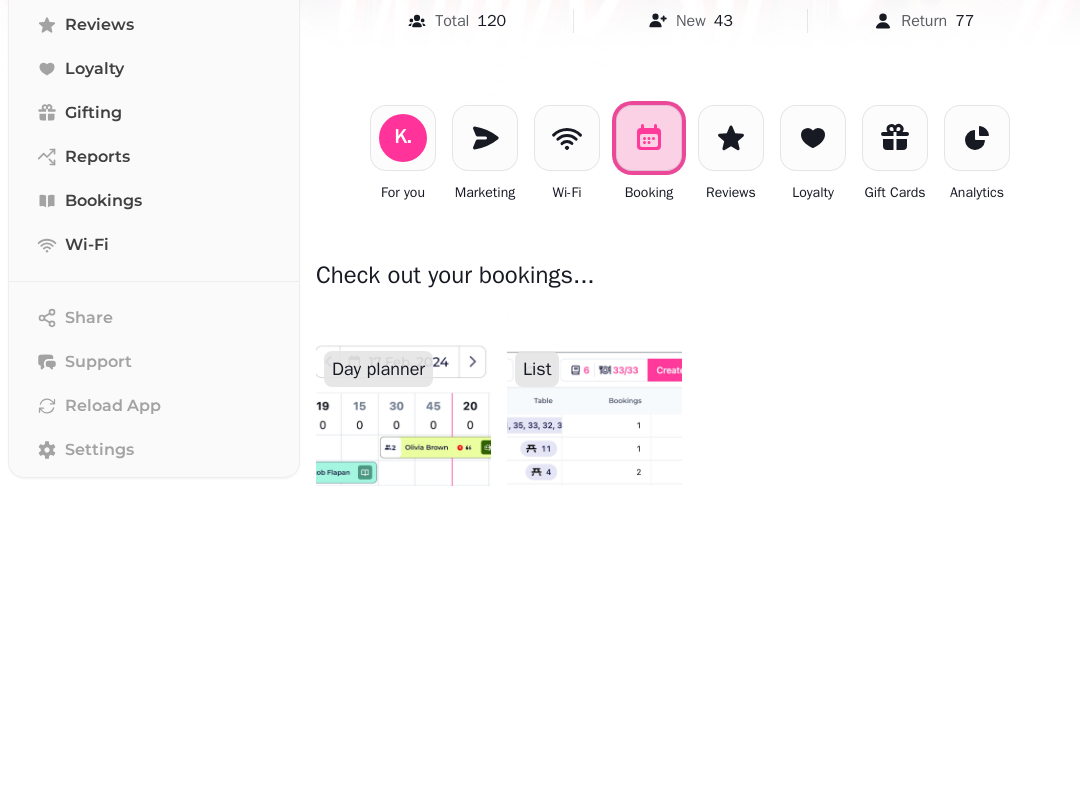 click at bounding box center (403, 731) 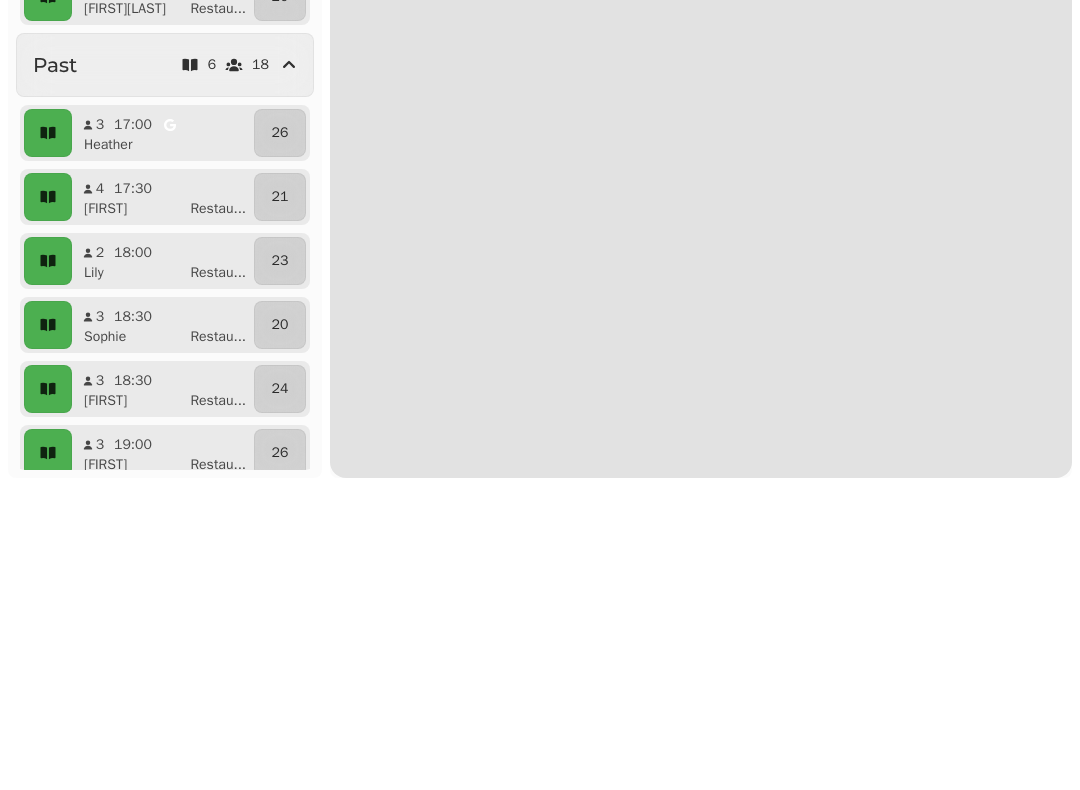 click 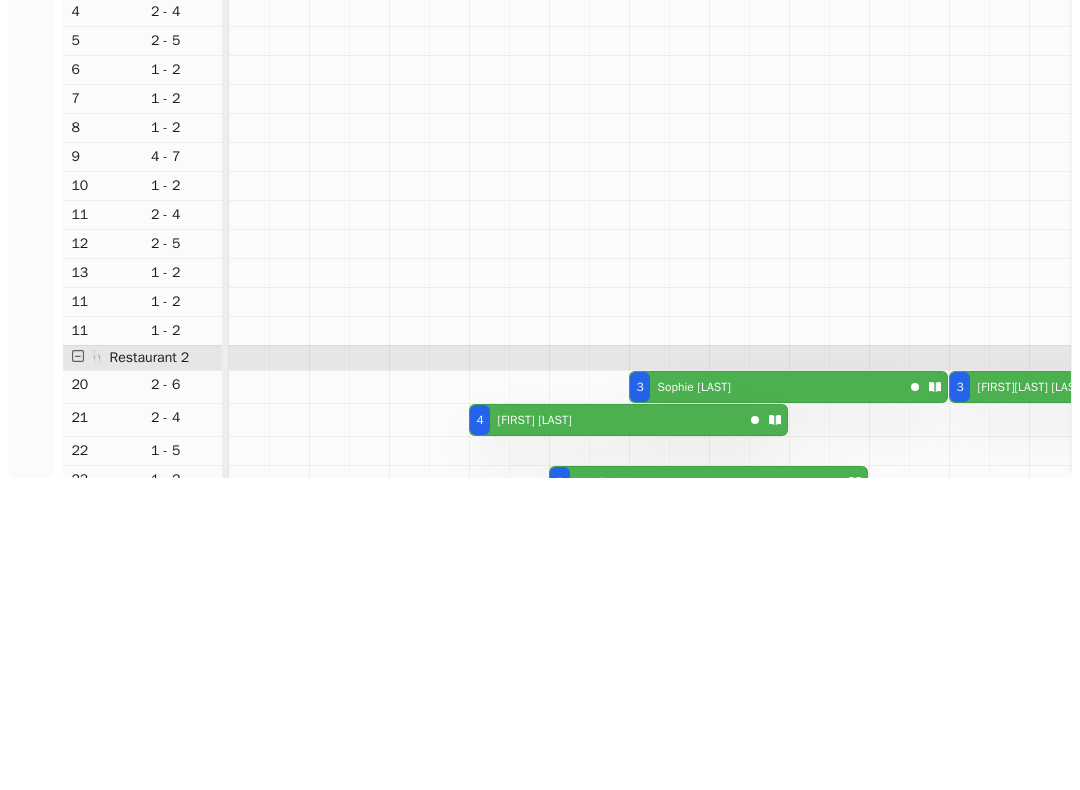 scroll, scrollTop: 0, scrollLeft: 278, axis: horizontal 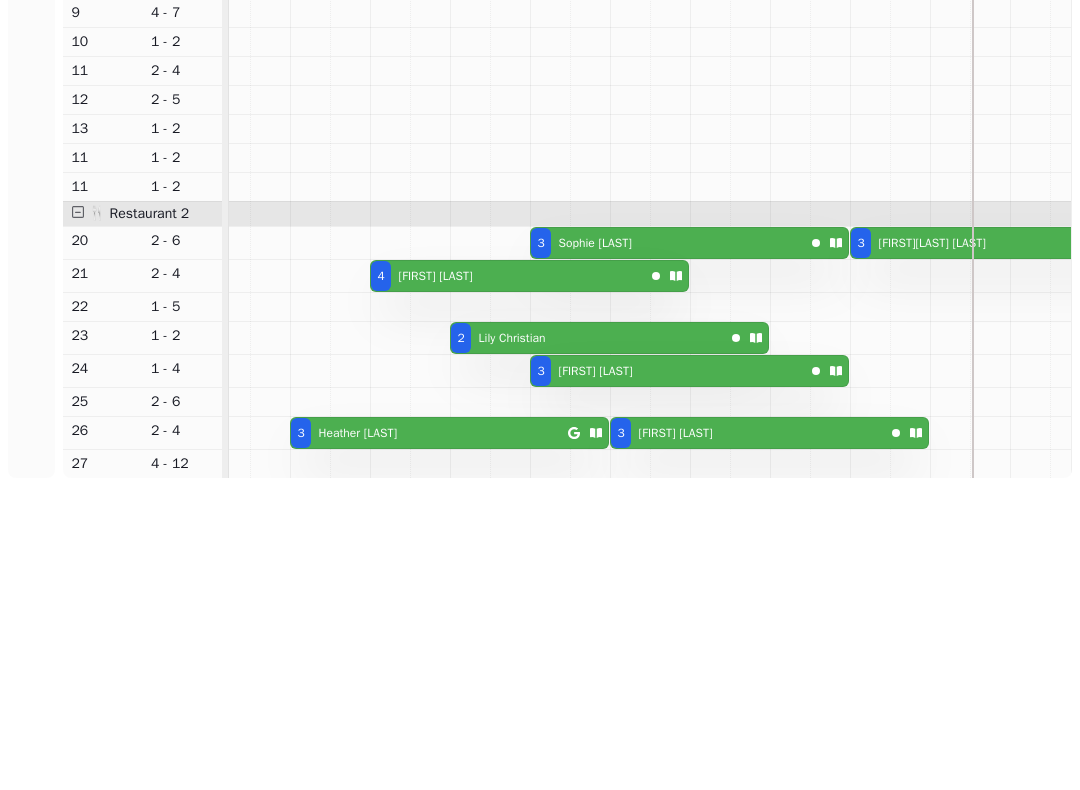click 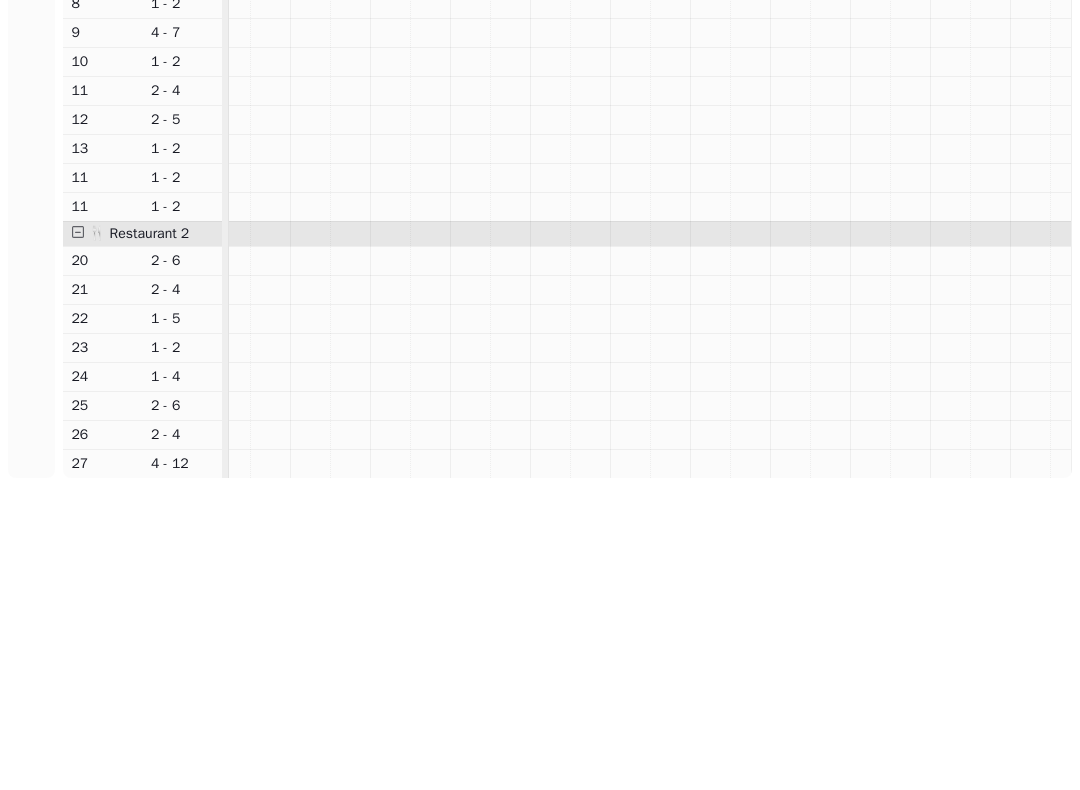 scroll, scrollTop: 0, scrollLeft: 918, axis: horizontal 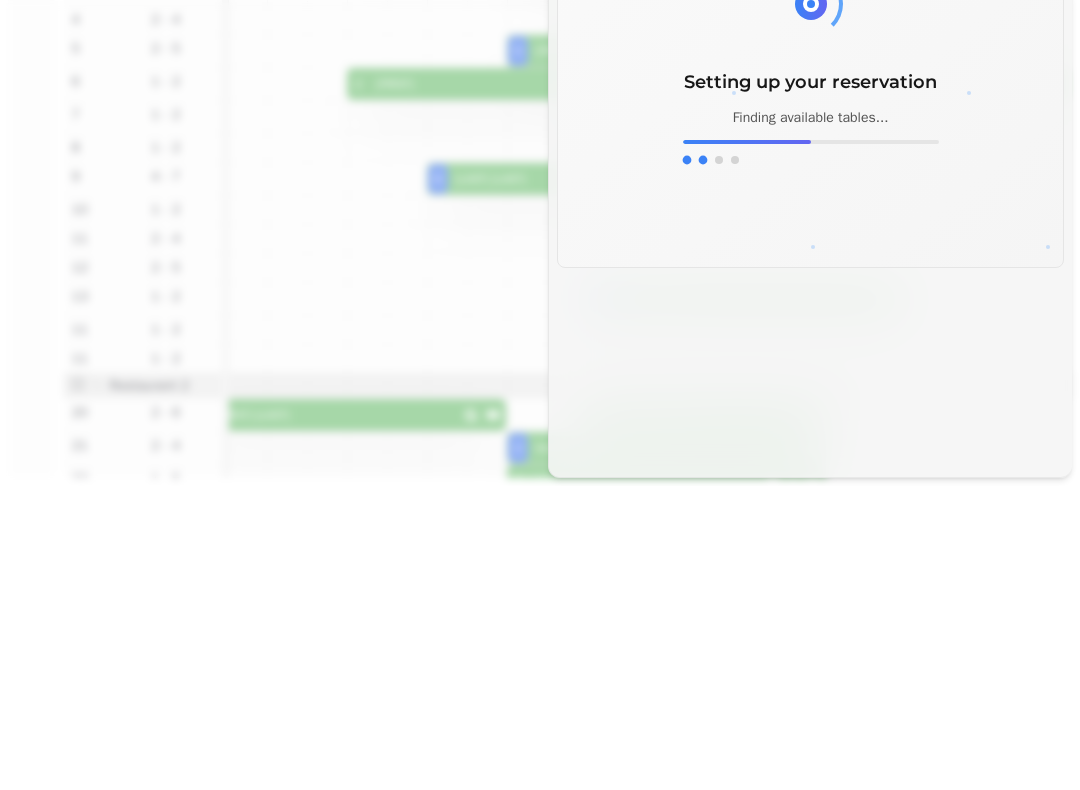 click 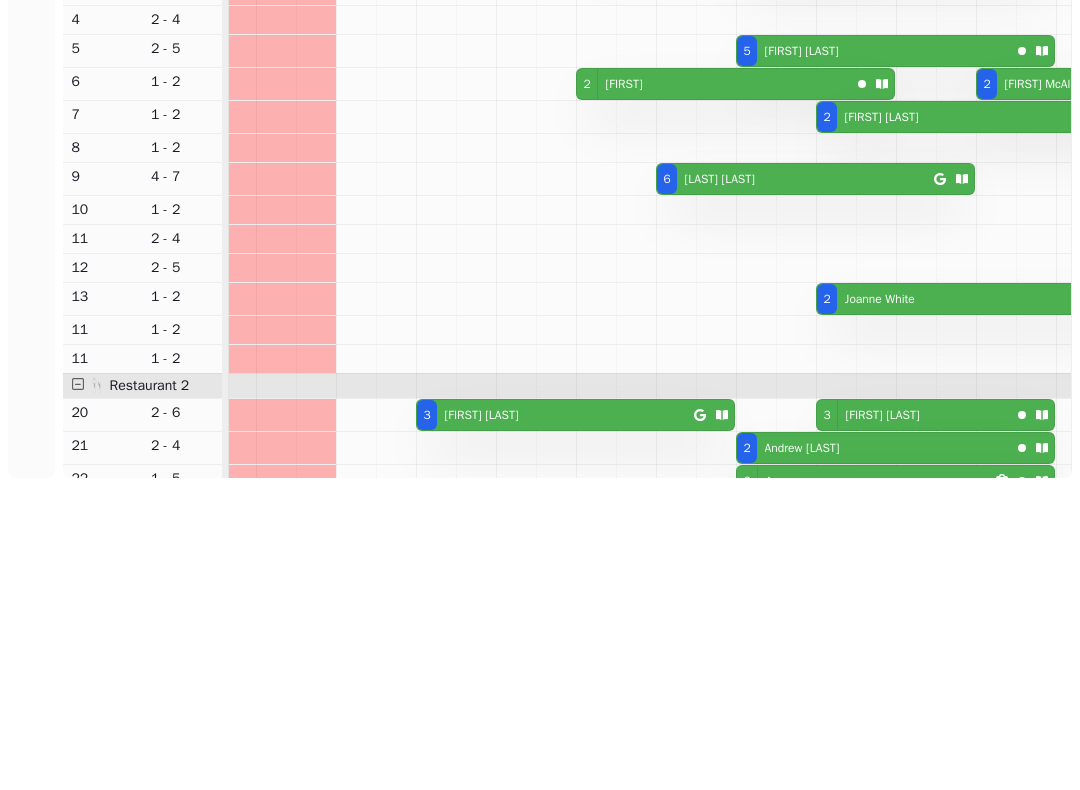 click on "[NUMBER] [LAST]" at bounding box center (705, 231) 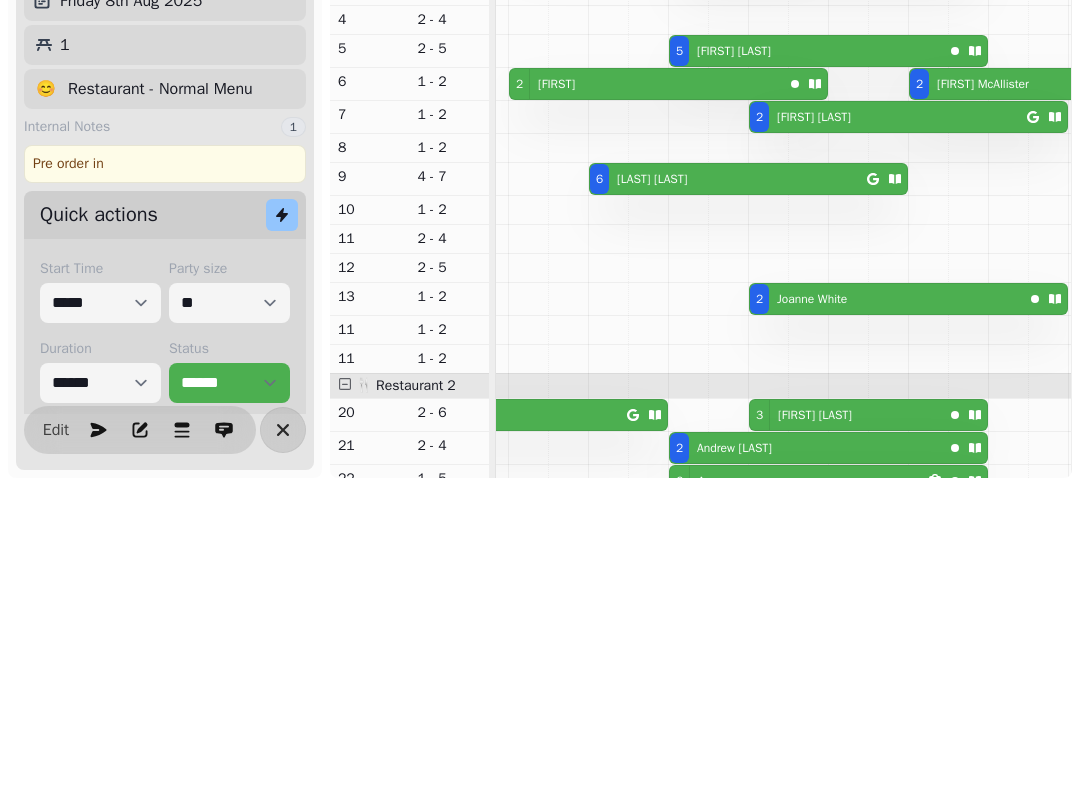 click 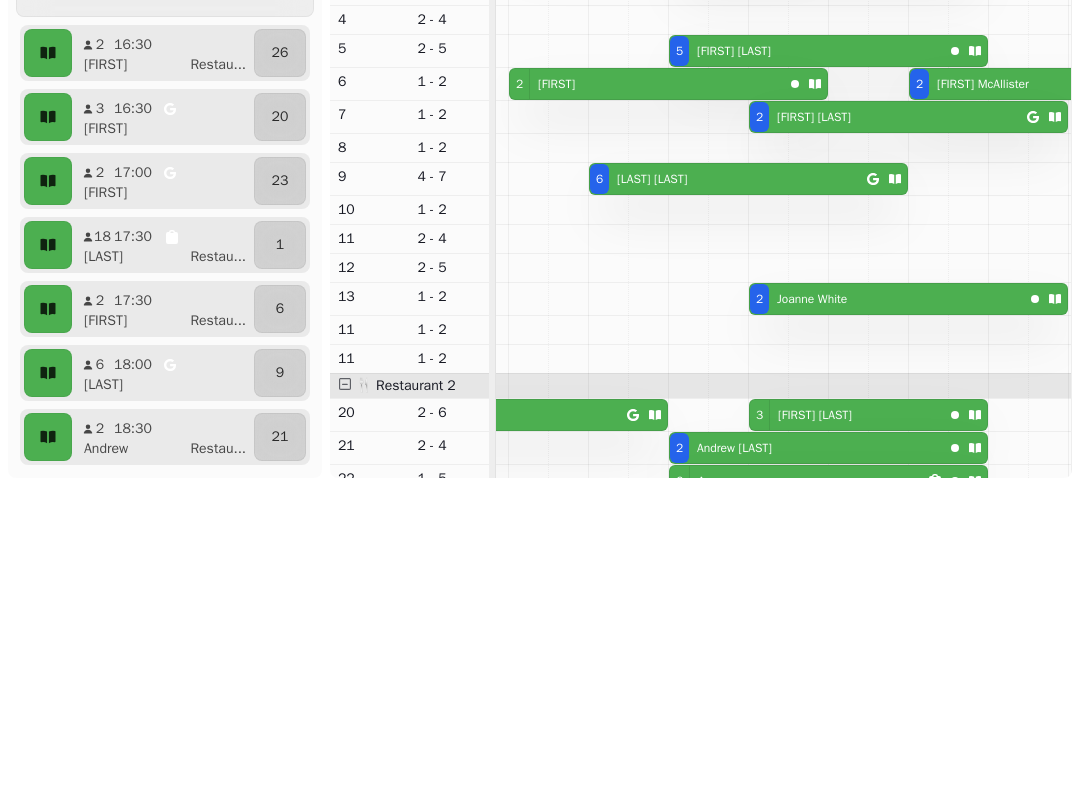 click 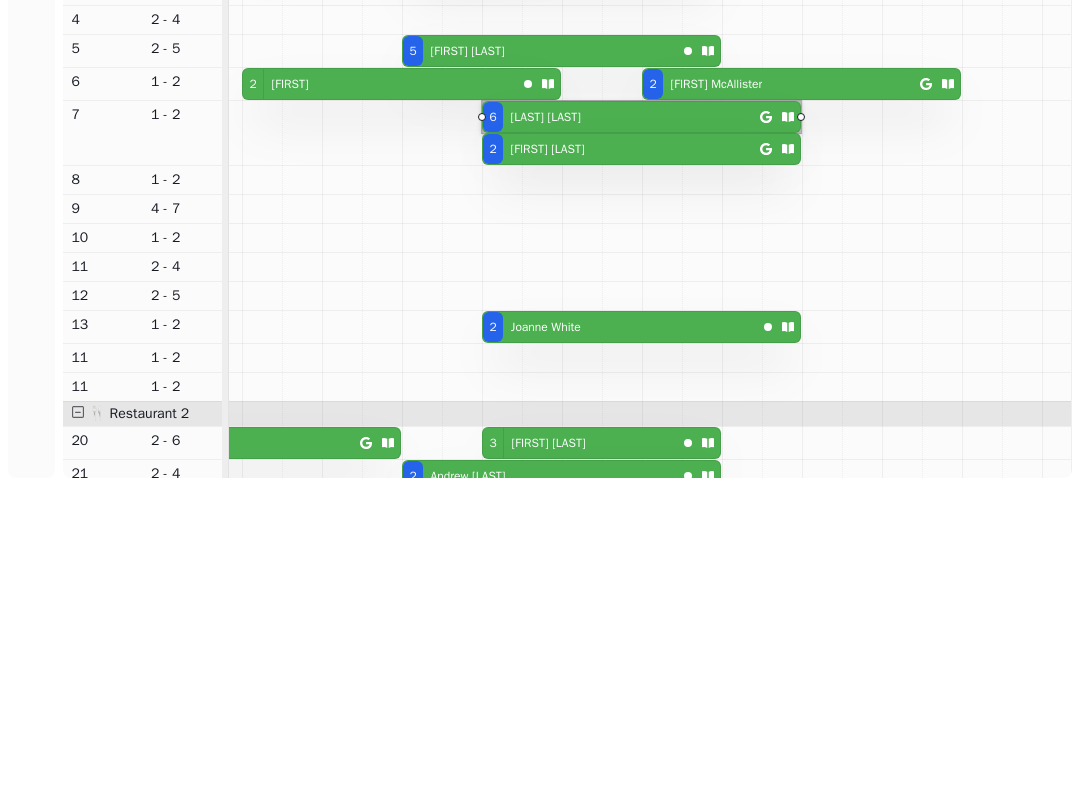 scroll, scrollTop: 172, scrollLeft: 416, axis: both 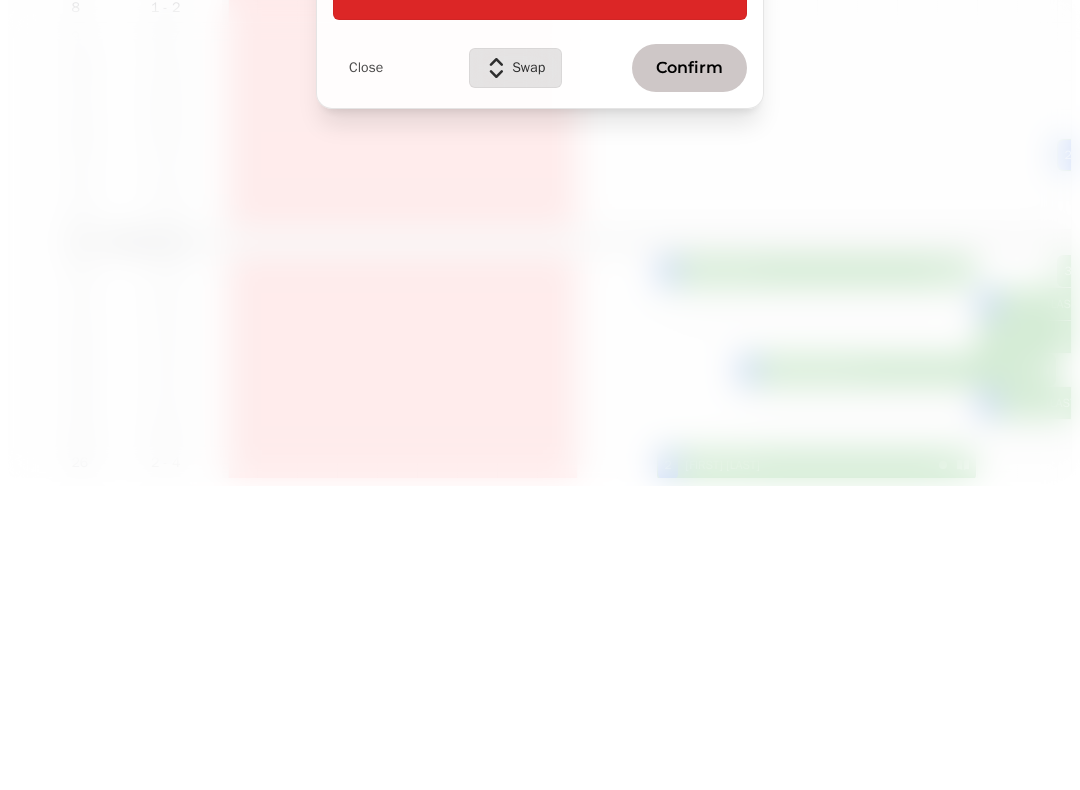 click on "Close" at bounding box center (366, 372) 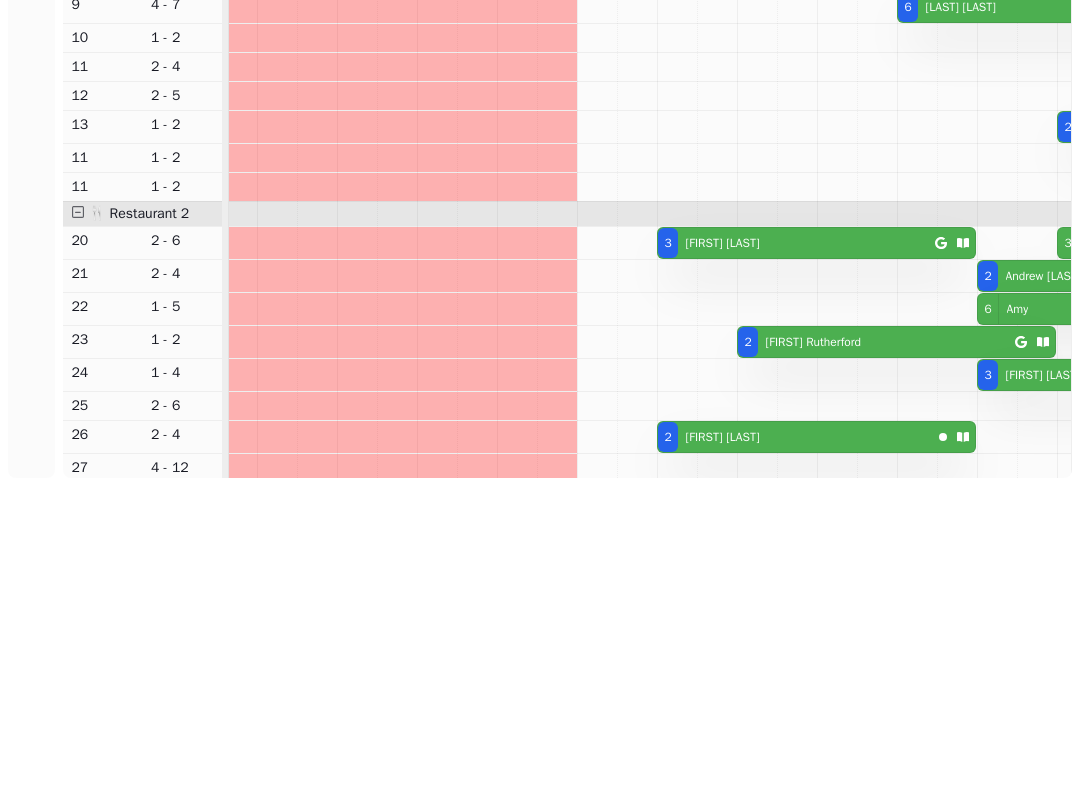 scroll, scrollTop: 176, scrollLeft: 407, axis: both 